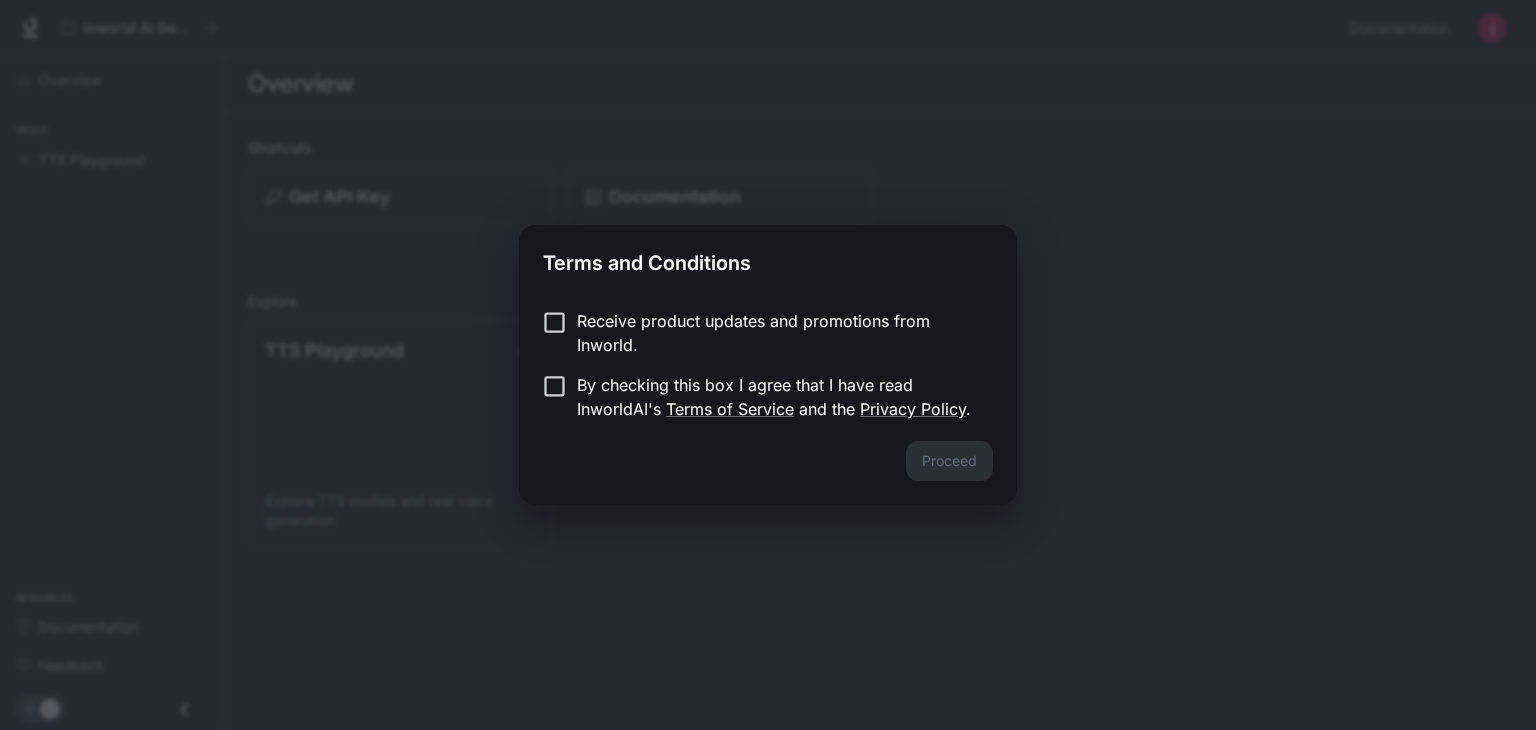 scroll, scrollTop: 0, scrollLeft: 0, axis: both 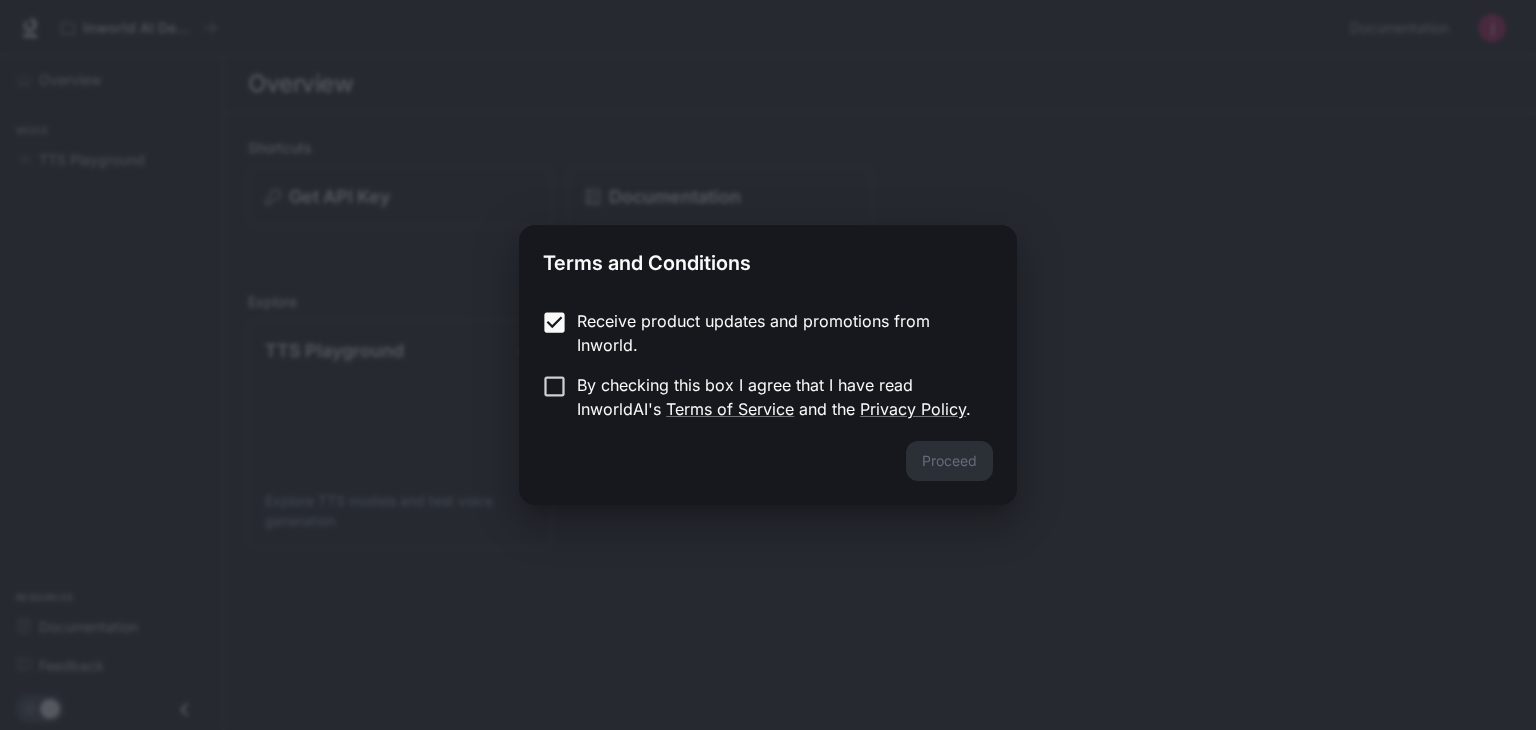 click on "By checking this box I agree that I have read InworldAI's   Terms of Service   and the   Privacy Policy ." at bounding box center [777, 397] 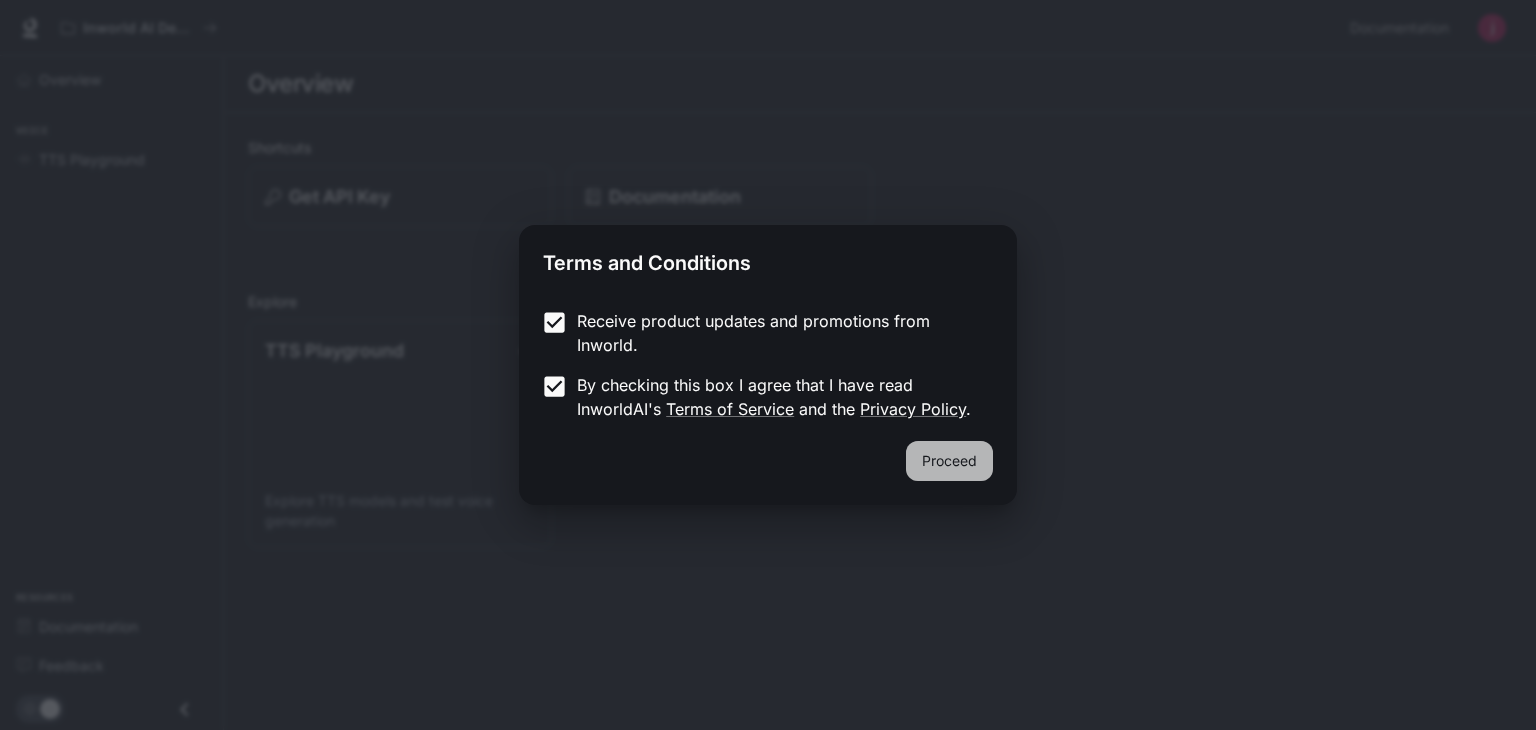 click on "Proceed" at bounding box center [949, 461] 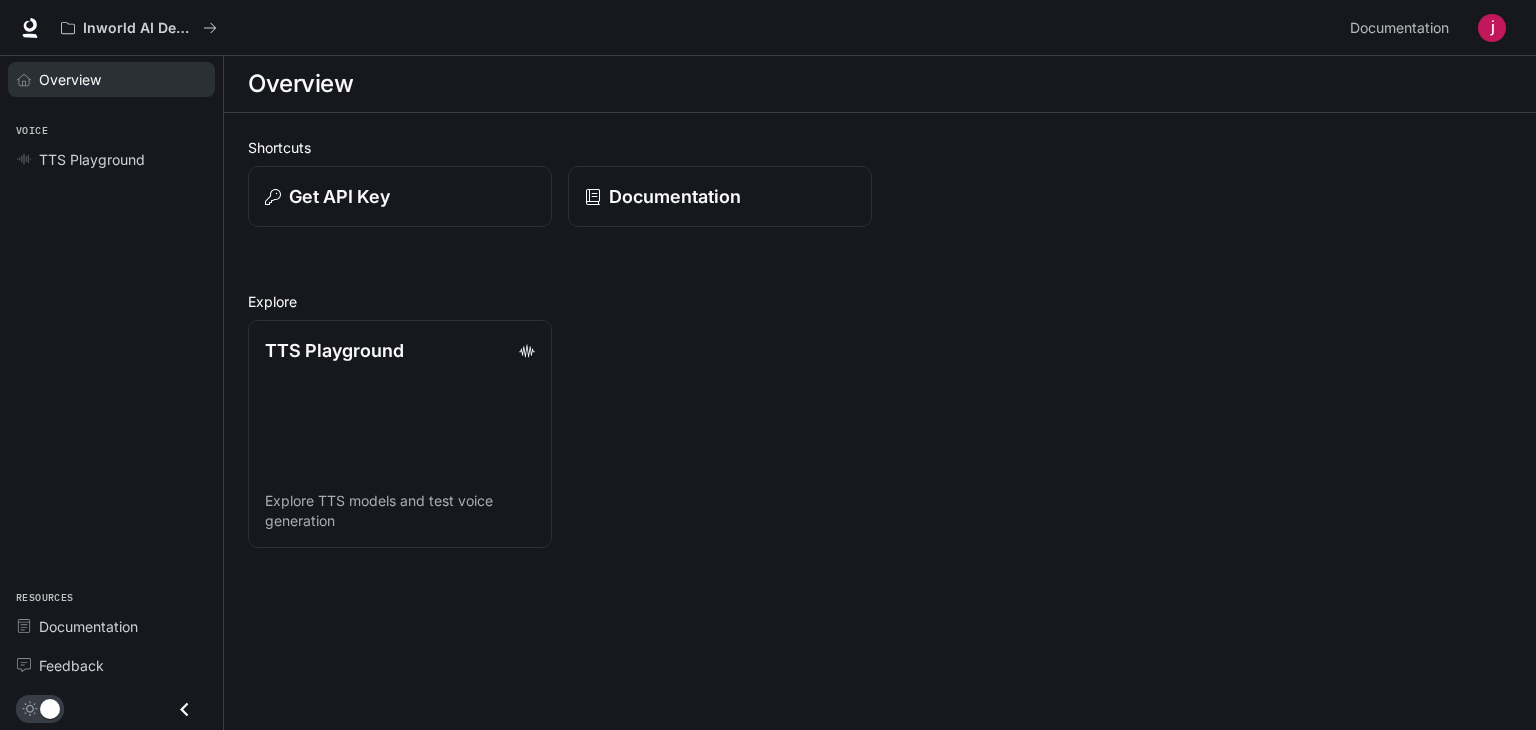 click on "Overview" at bounding box center [111, 79] 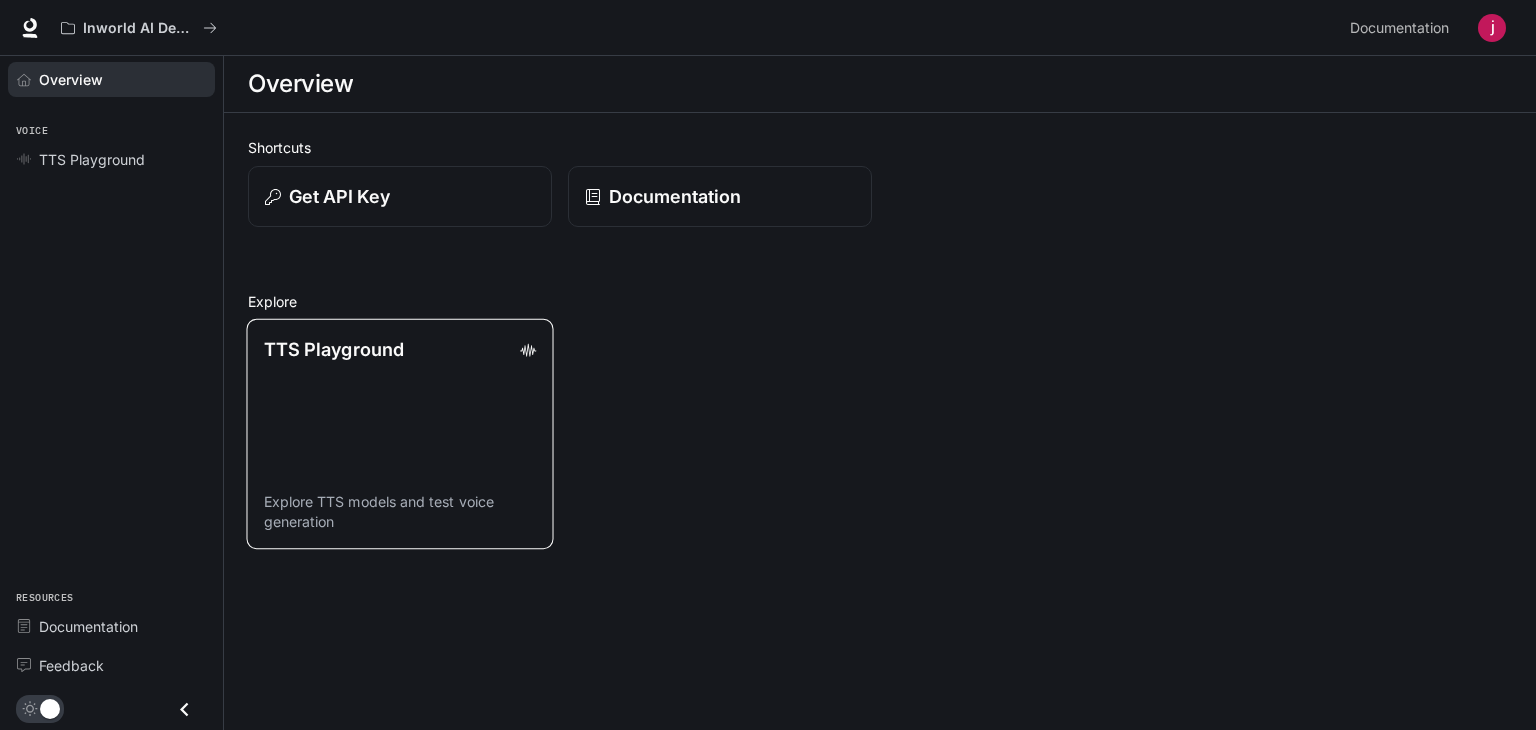 click on "TTS Playground Explore TTS models and test voice generation" at bounding box center (399, 434) 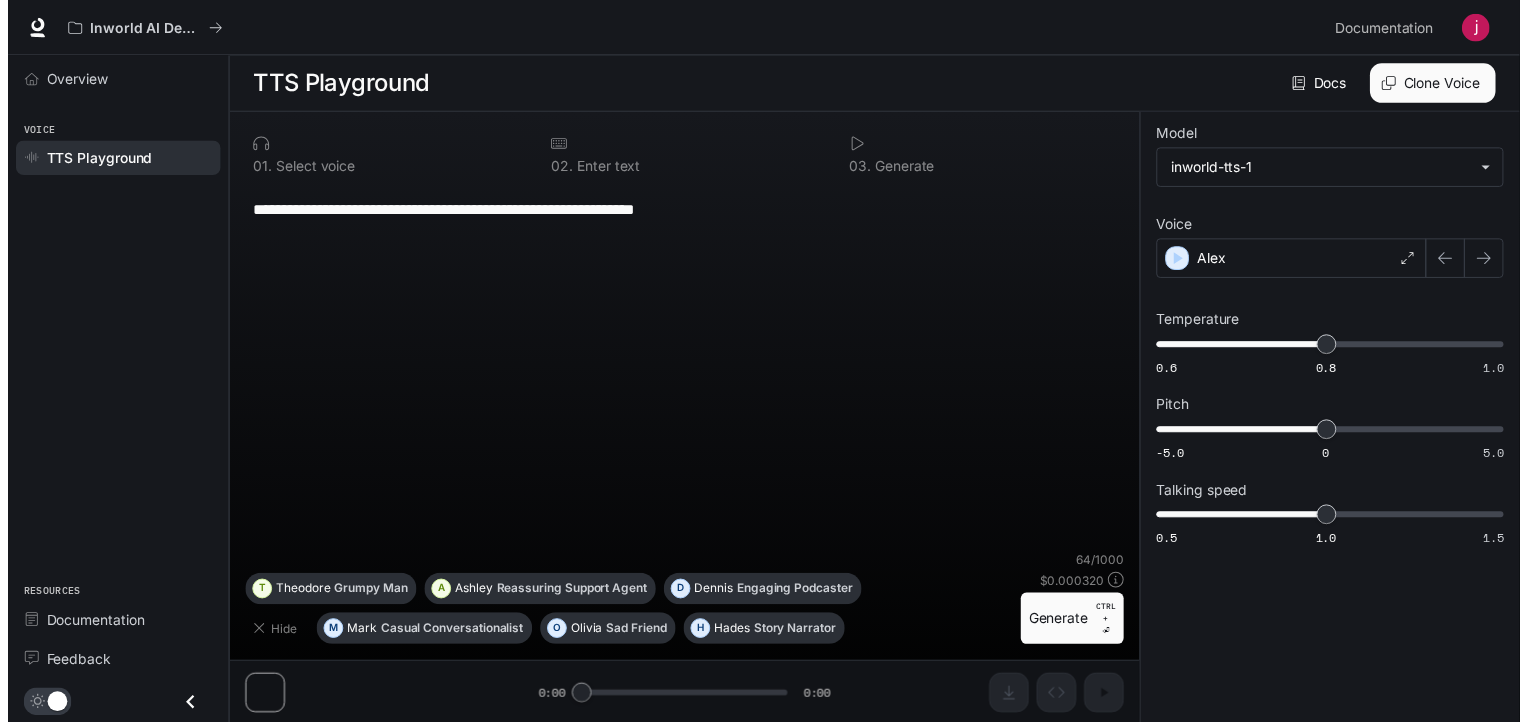 scroll, scrollTop: 0, scrollLeft: 0, axis: both 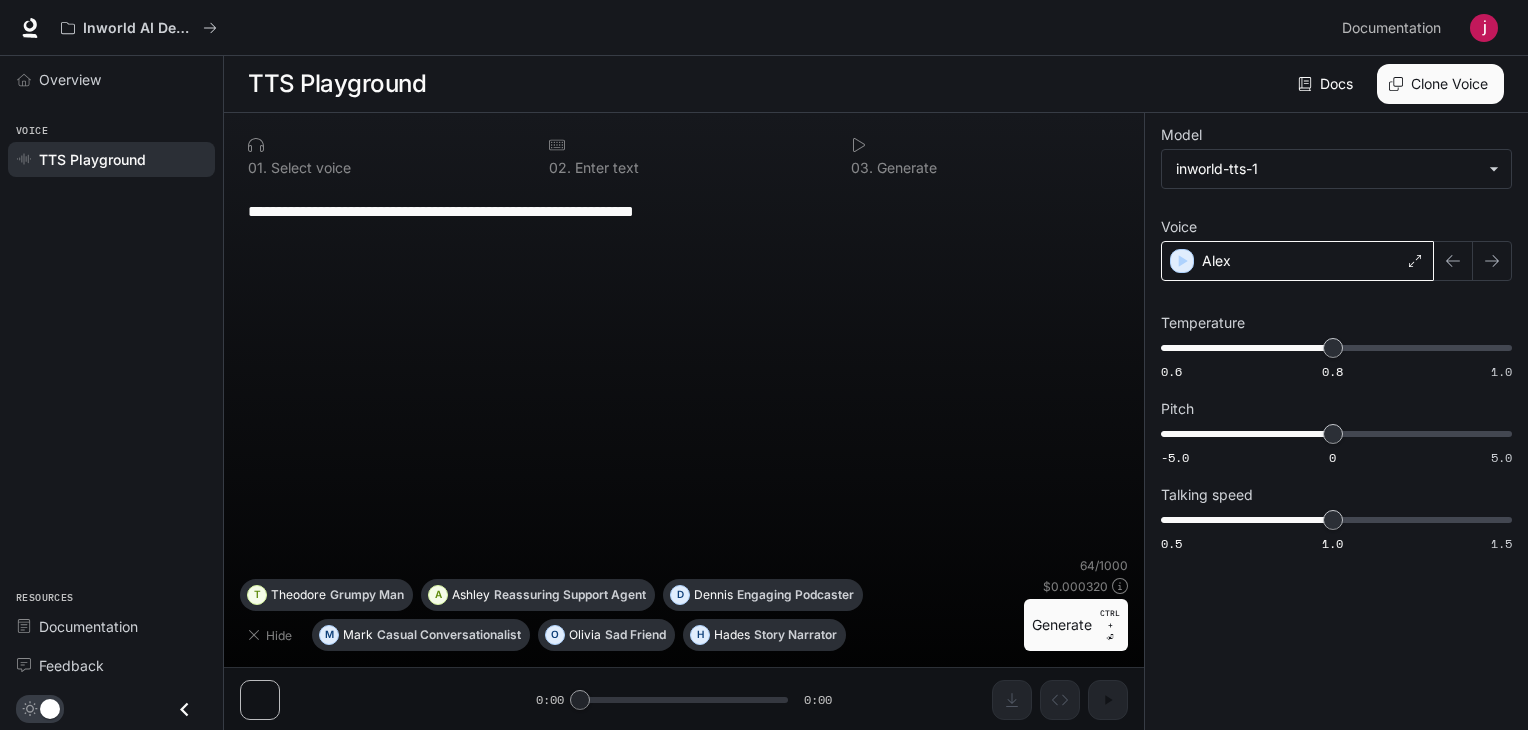 click on "Alex" at bounding box center (1297, 261) 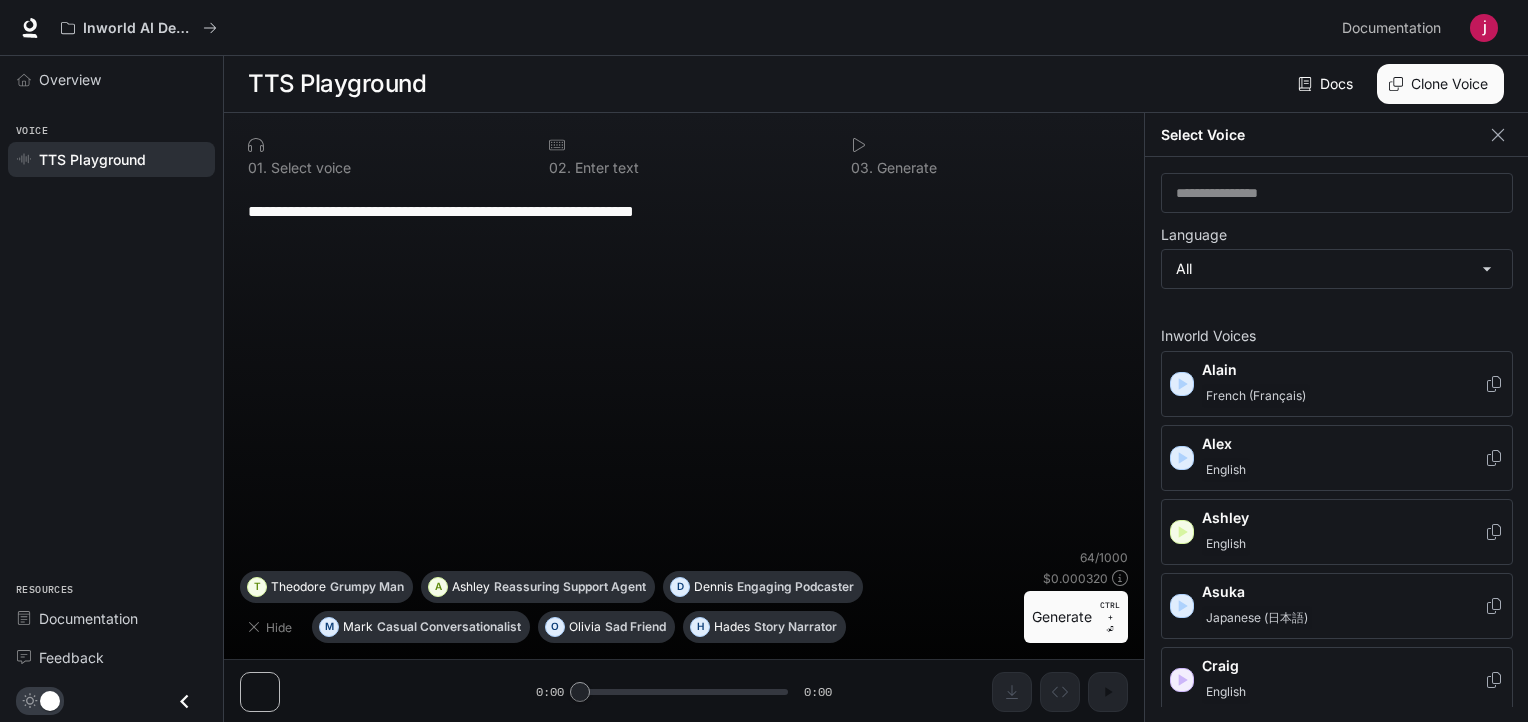 click on "**********" at bounding box center (684, 368) 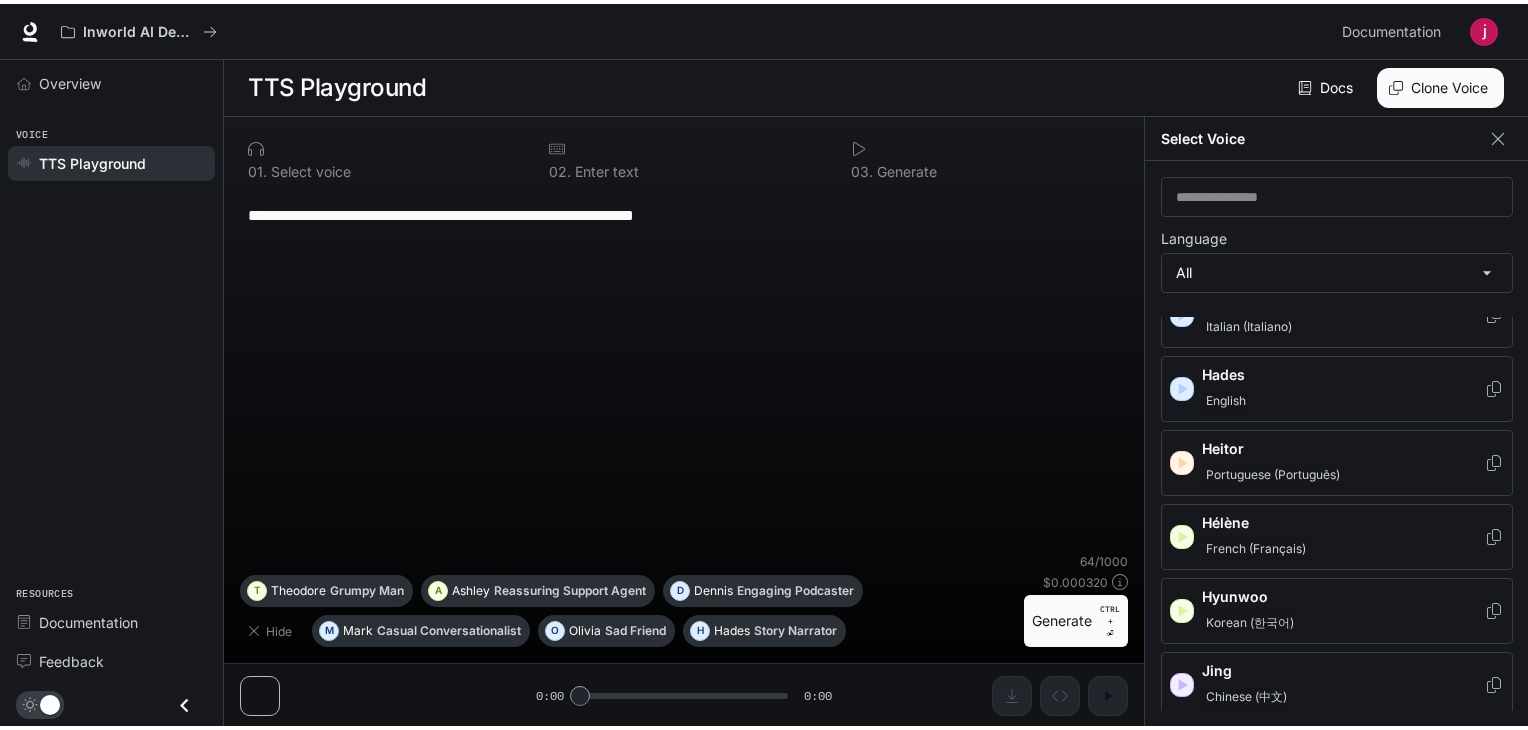 scroll, scrollTop: 1024, scrollLeft: 0, axis: vertical 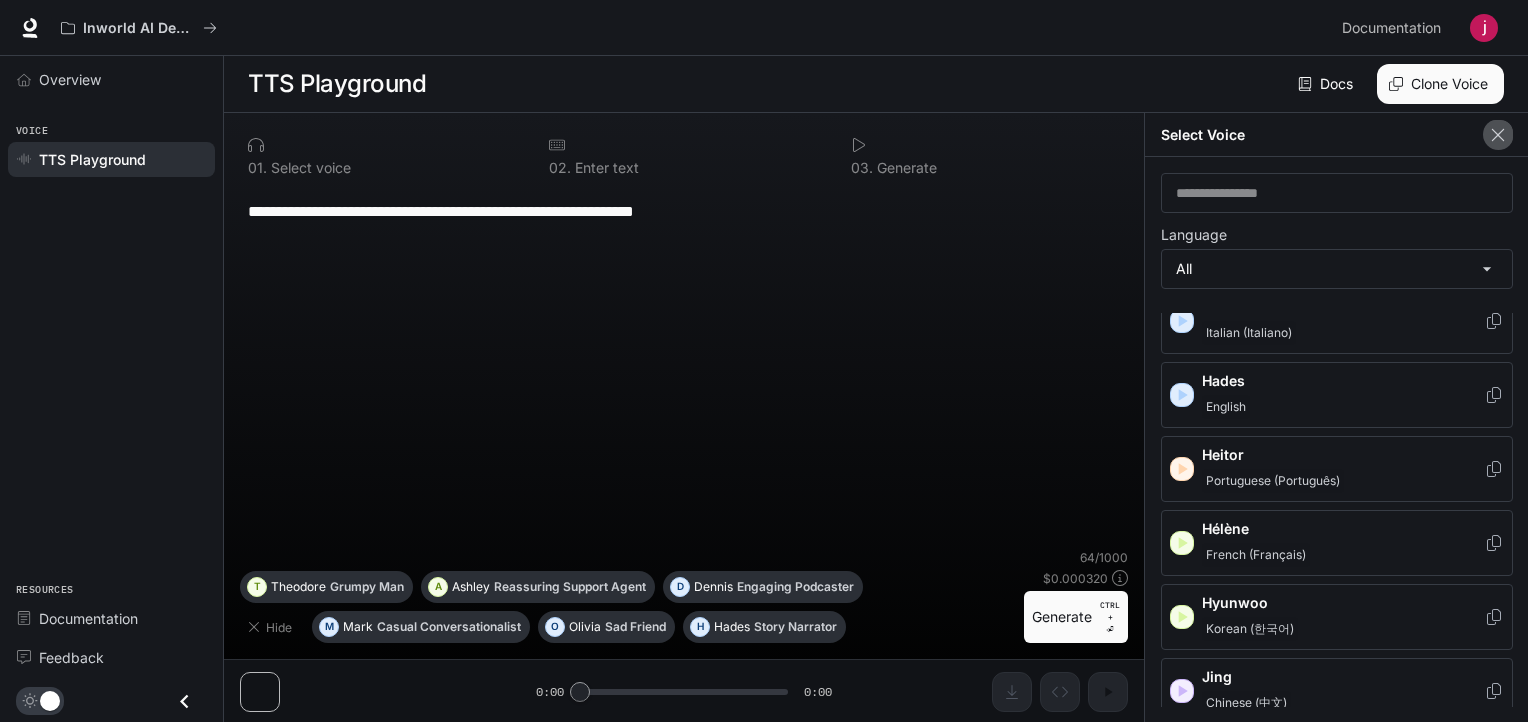 click at bounding box center [1498, 135] 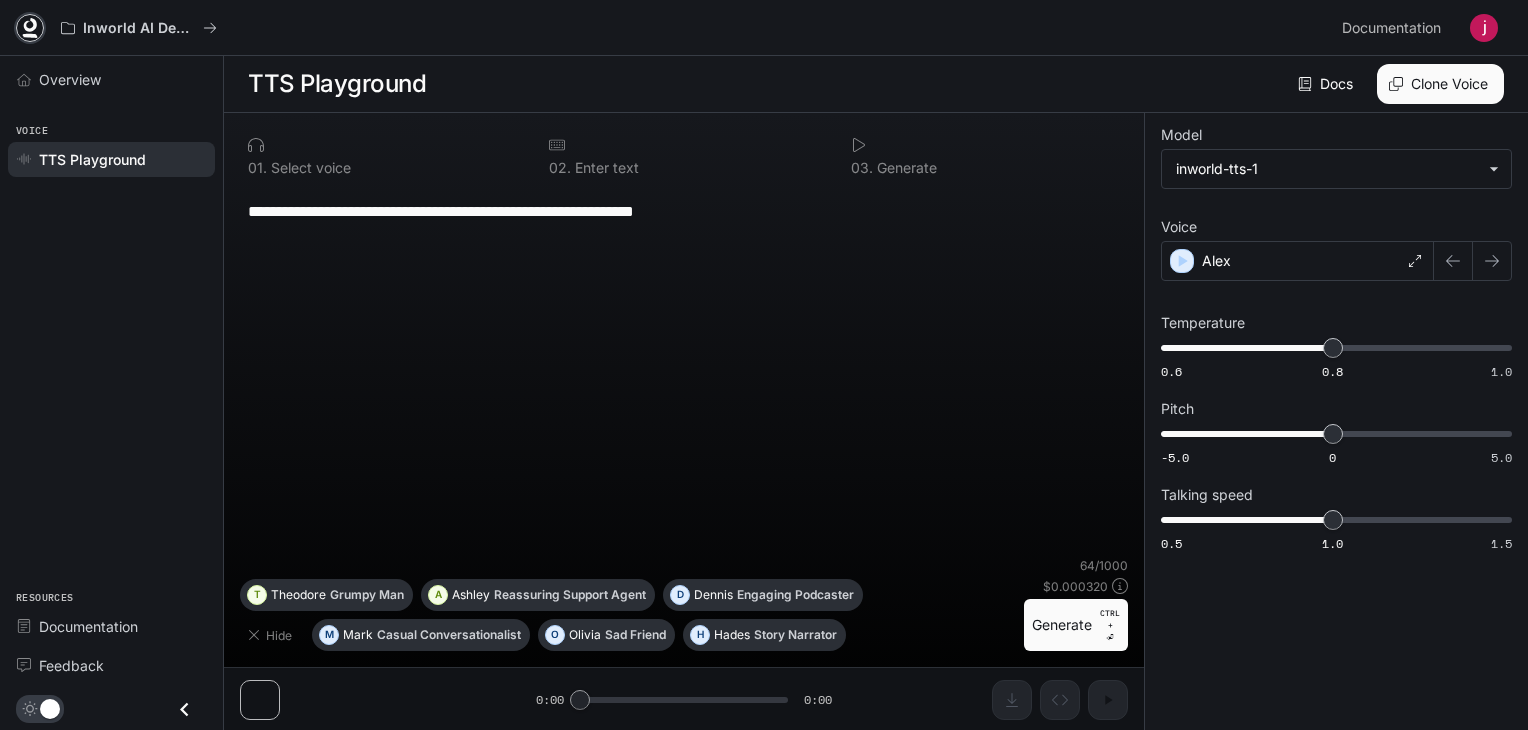 click at bounding box center [30, 25] 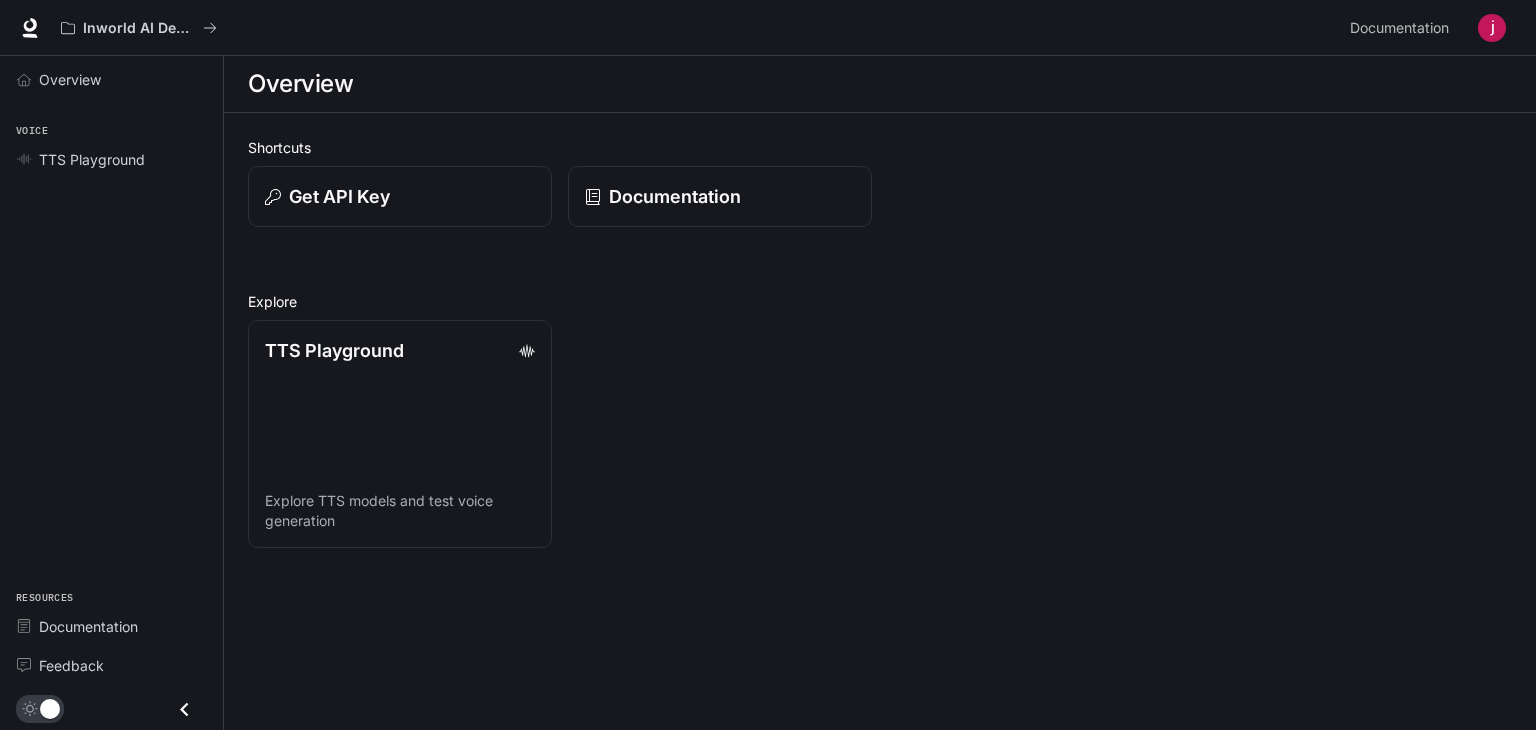 scroll, scrollTop: 0, scrollLeft: 0, axis: both 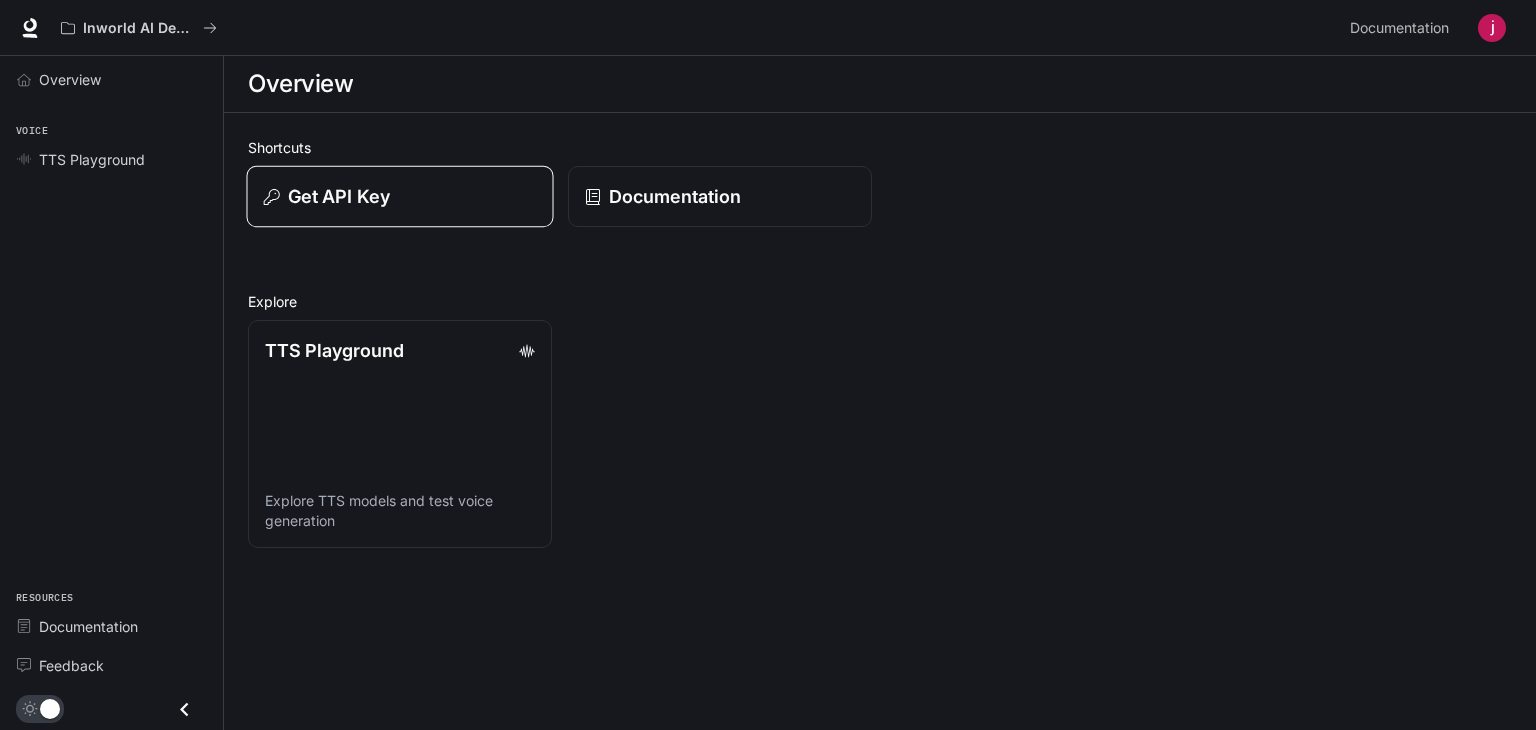 click on "Get API Key" at bounding box center [399, 197] 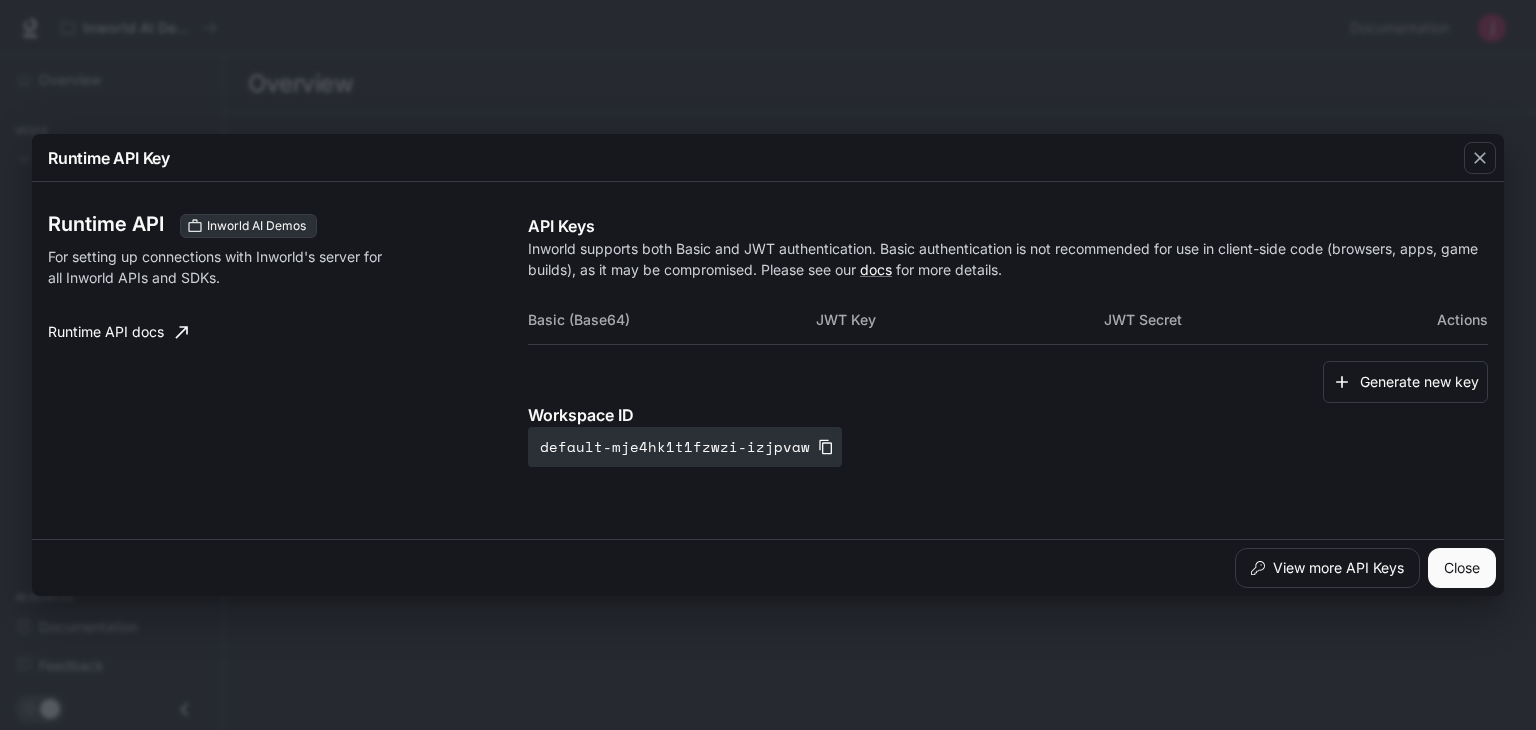 click on "Runtime API Key Runtime API Inworld AI Demos For setting up connections with Inworld's server for all Inworld APIs and SDKs. Runtime API docs API Keys Inworld supports both Basic and JWT authentication. Basic authentication is not recommended for use in client-side code (browsers, apps, game builds), as it may be compromised. Please see our   docs   for more details. Basic (Base64) JWT Key JWT Secret Actions Generate new key Workspace ID [ID]  View more API Keys Close" at bounding box center [768, 365] 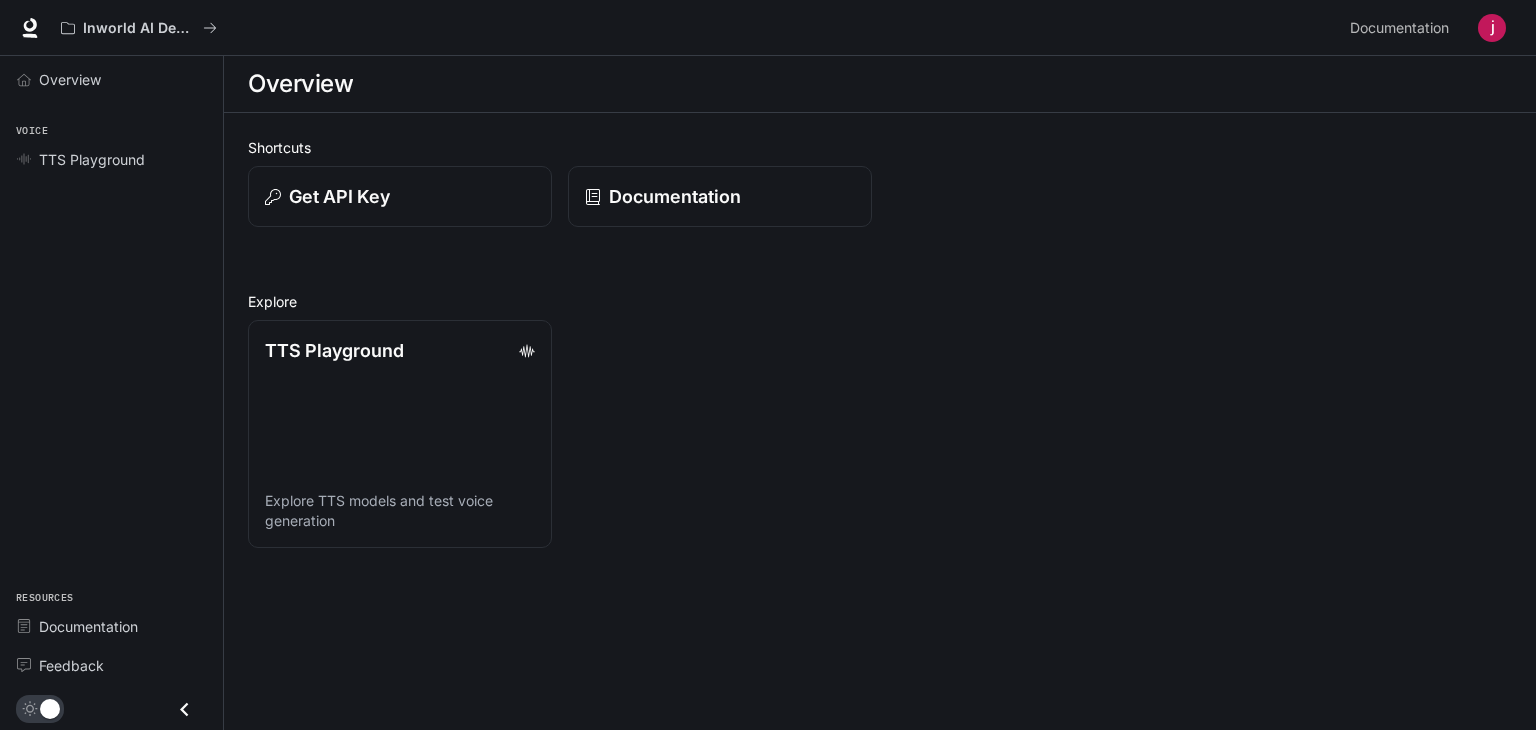 type 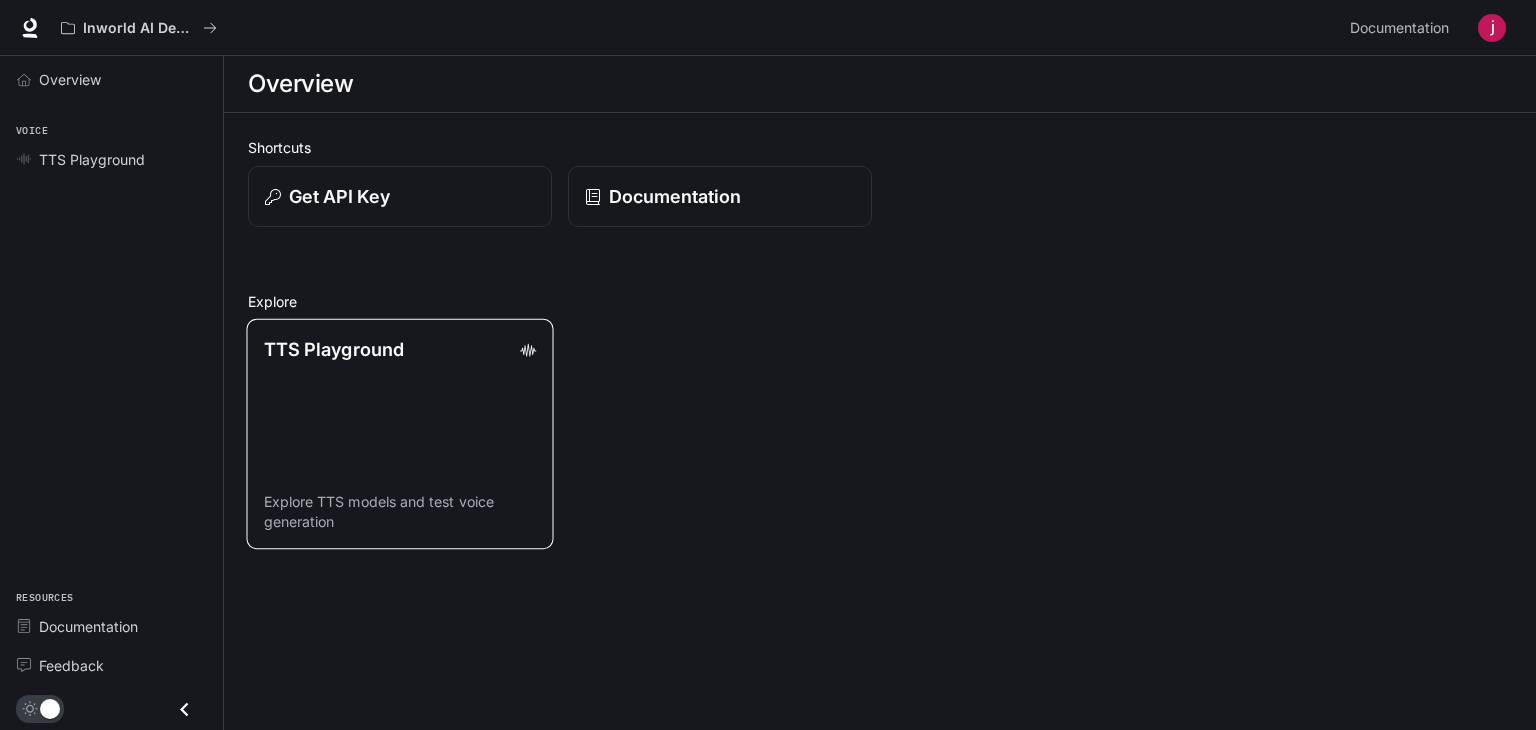 click on "TTS Playground" at bounding box center (334, 349) 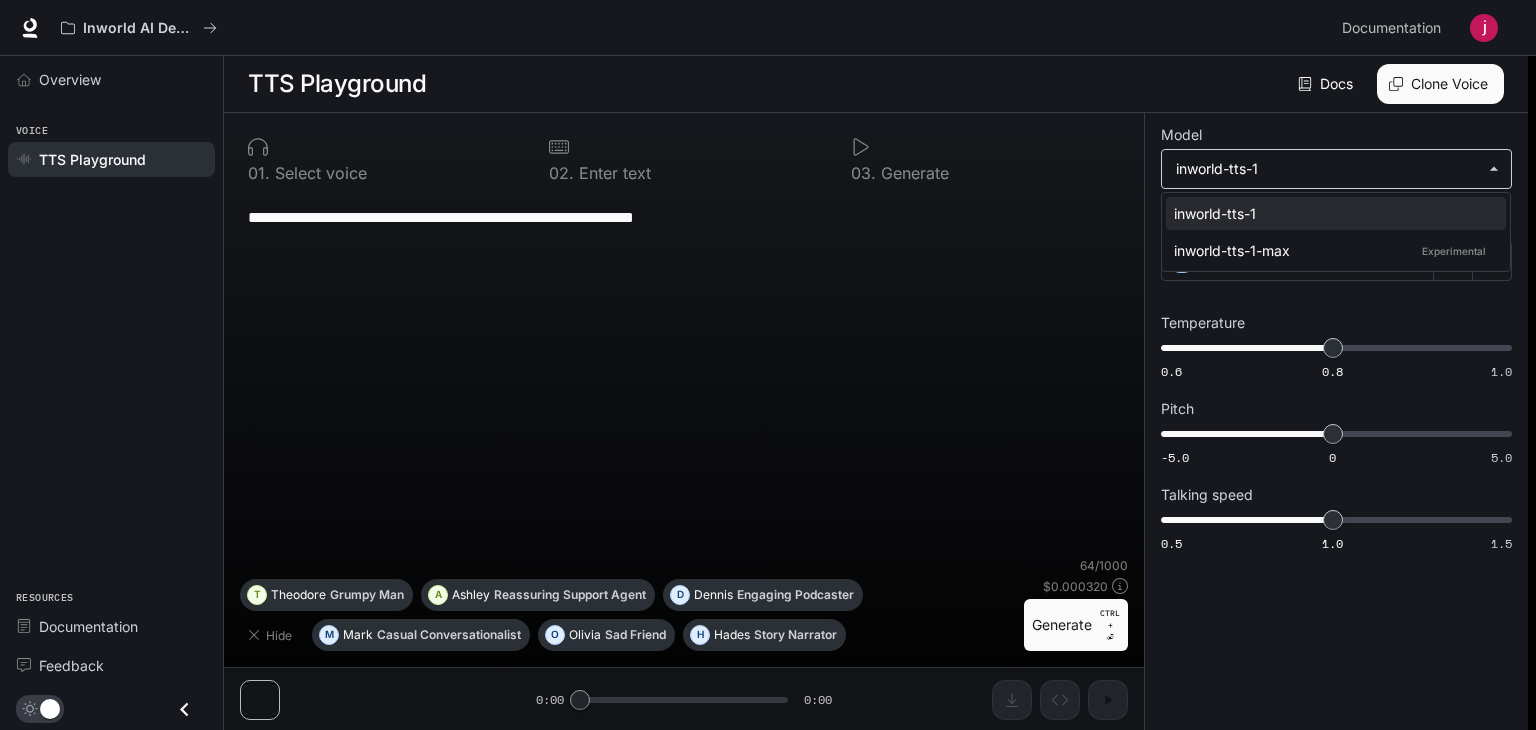 click on "**********" at bounding box center (768, 365) 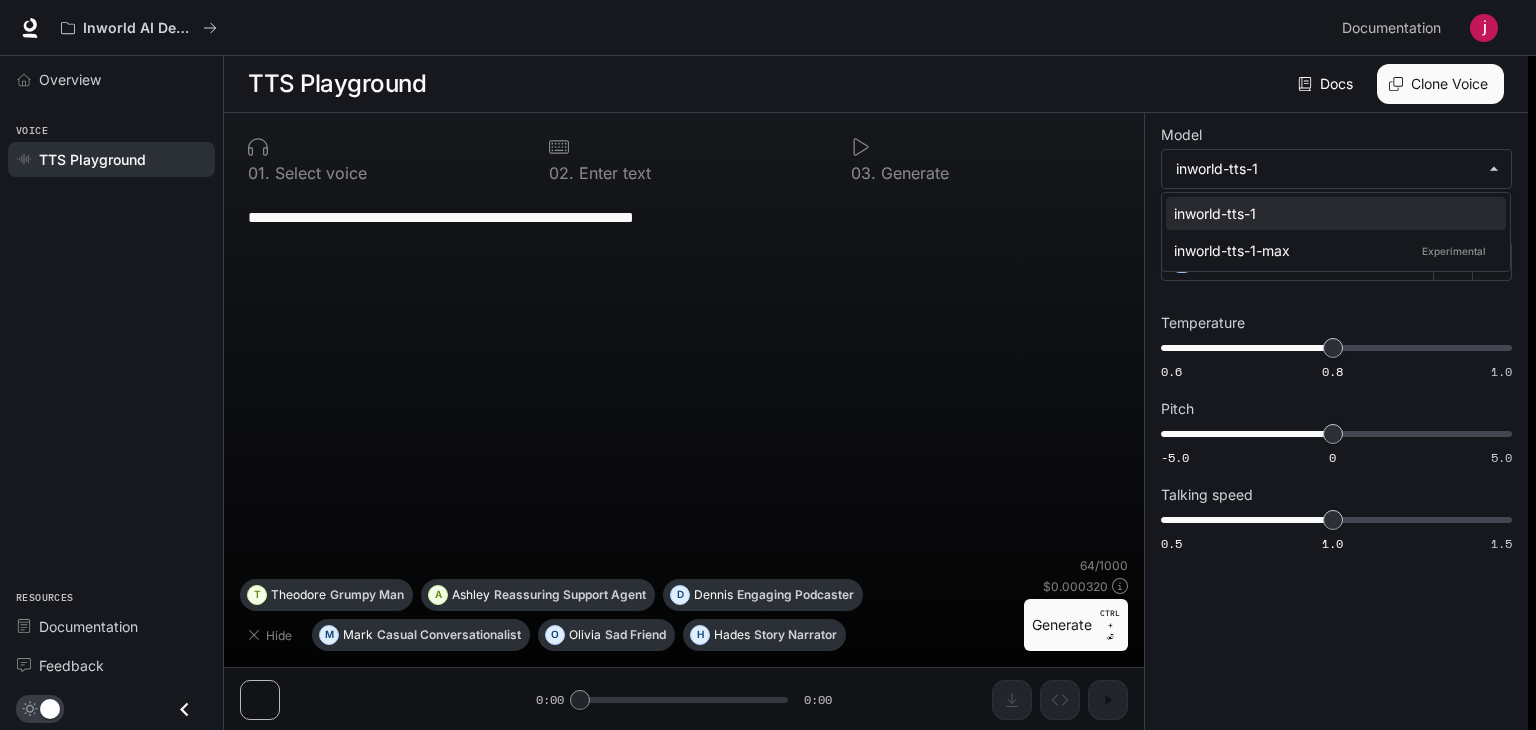 drag, startPoint x: 1013, startPoint y: 301, endPoint x: 1269, endPoint y: 293, distance: 256.12497 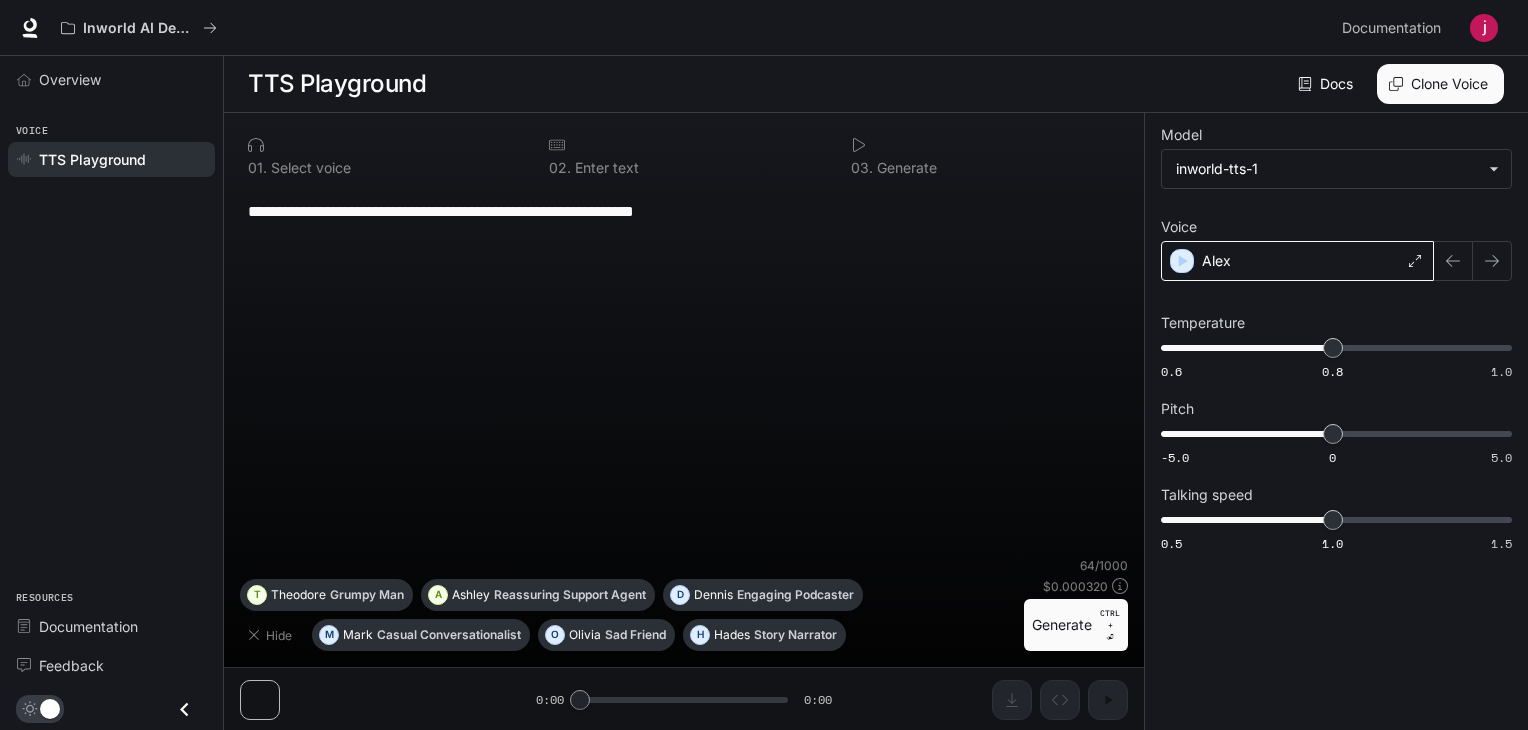 click on "Alex" at bounding box center [1297, 261] 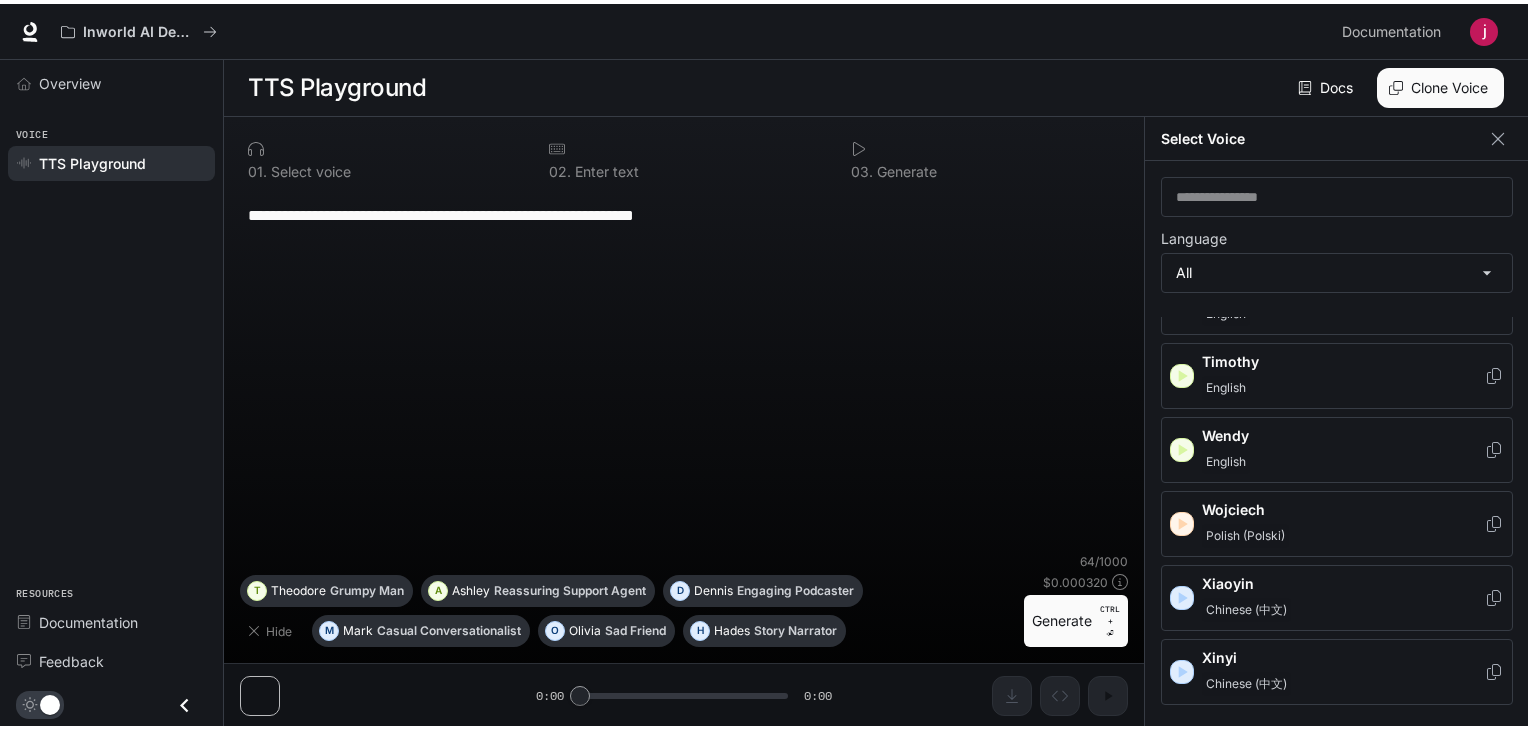 scroll, scrollTop: 3304, scrollLeft: 0, axis: vertical 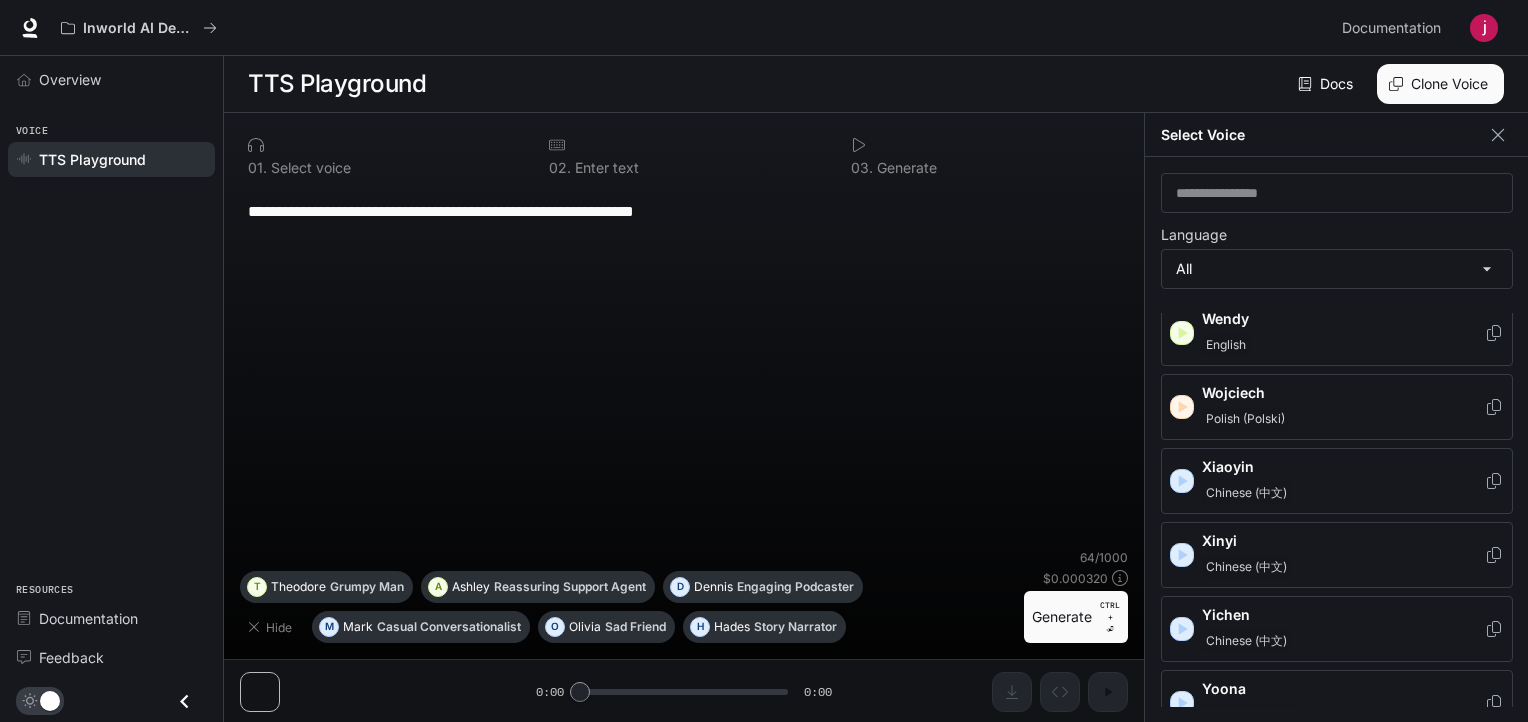 click on "**********" at bounding box center (684, 368) 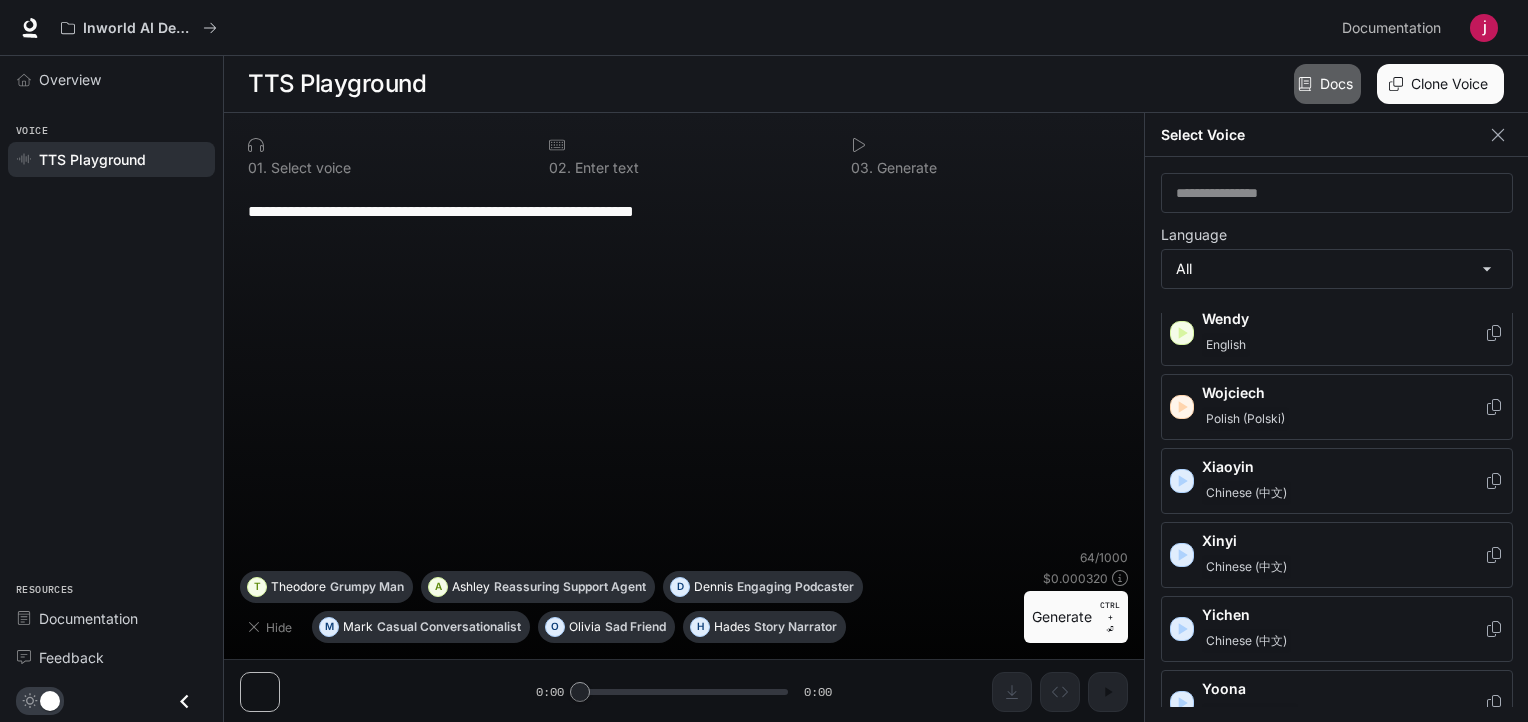 click on "Docs" at bounding box center [1327, 84] 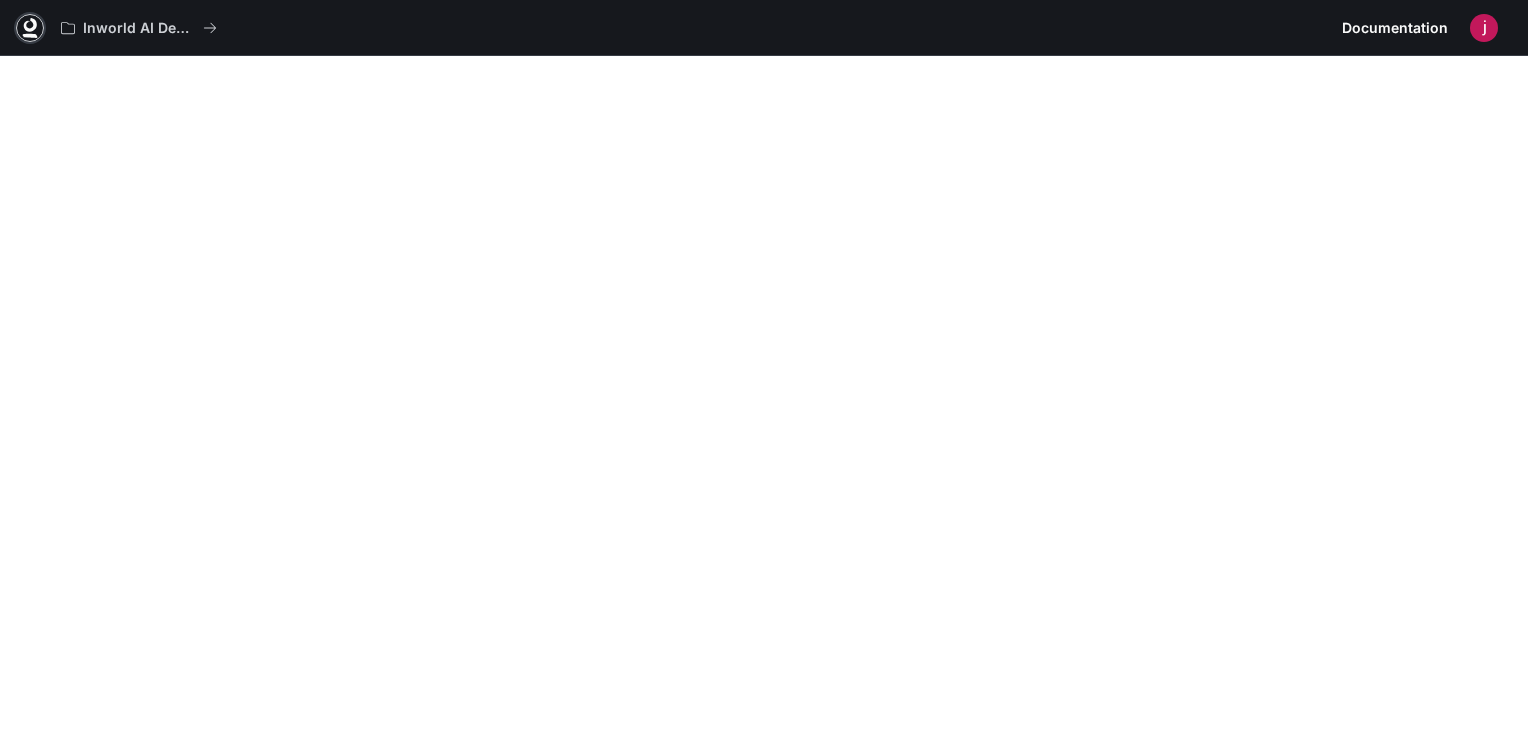 click at bounding box center [30, 36] 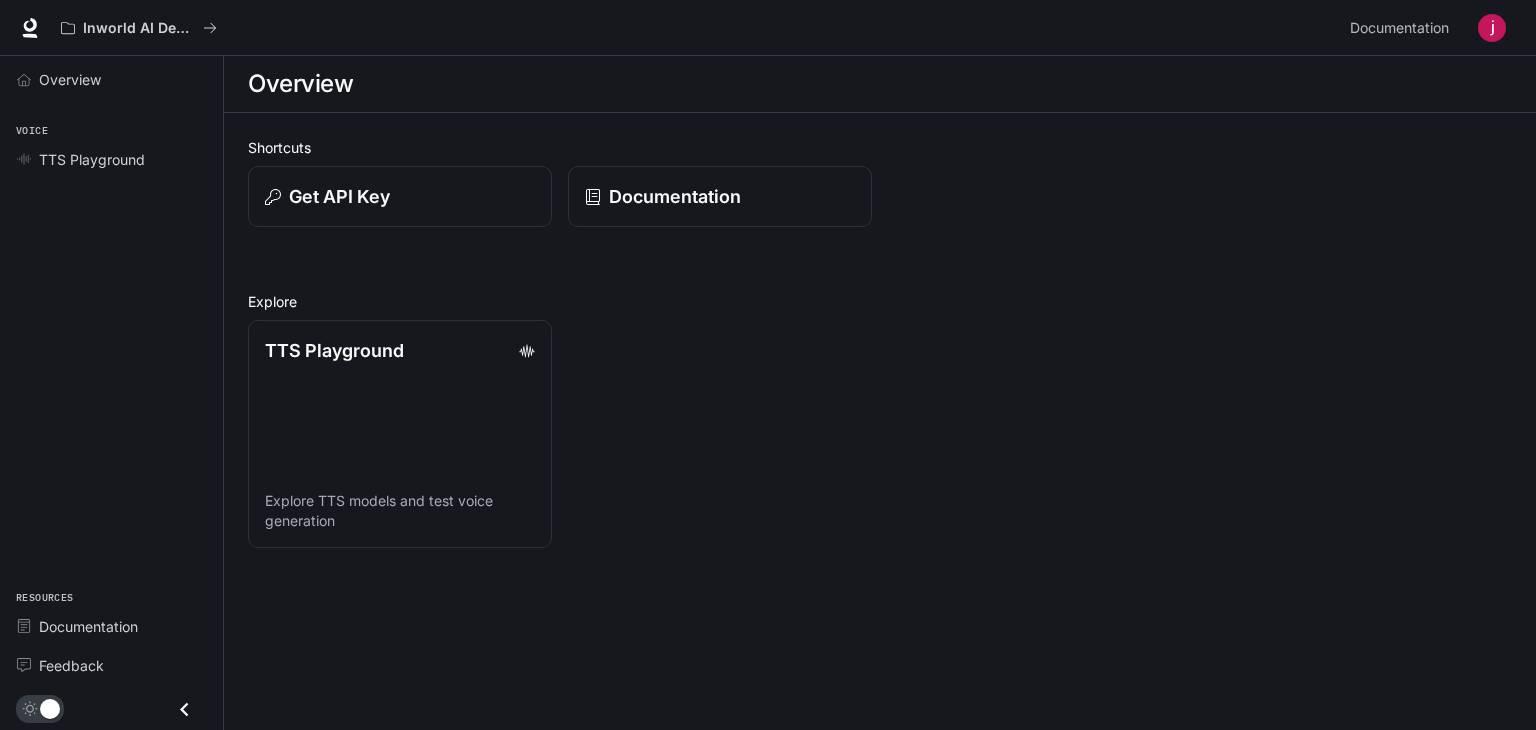 scroll, scrollTop: 0, scrollLeft: 0, axis: both 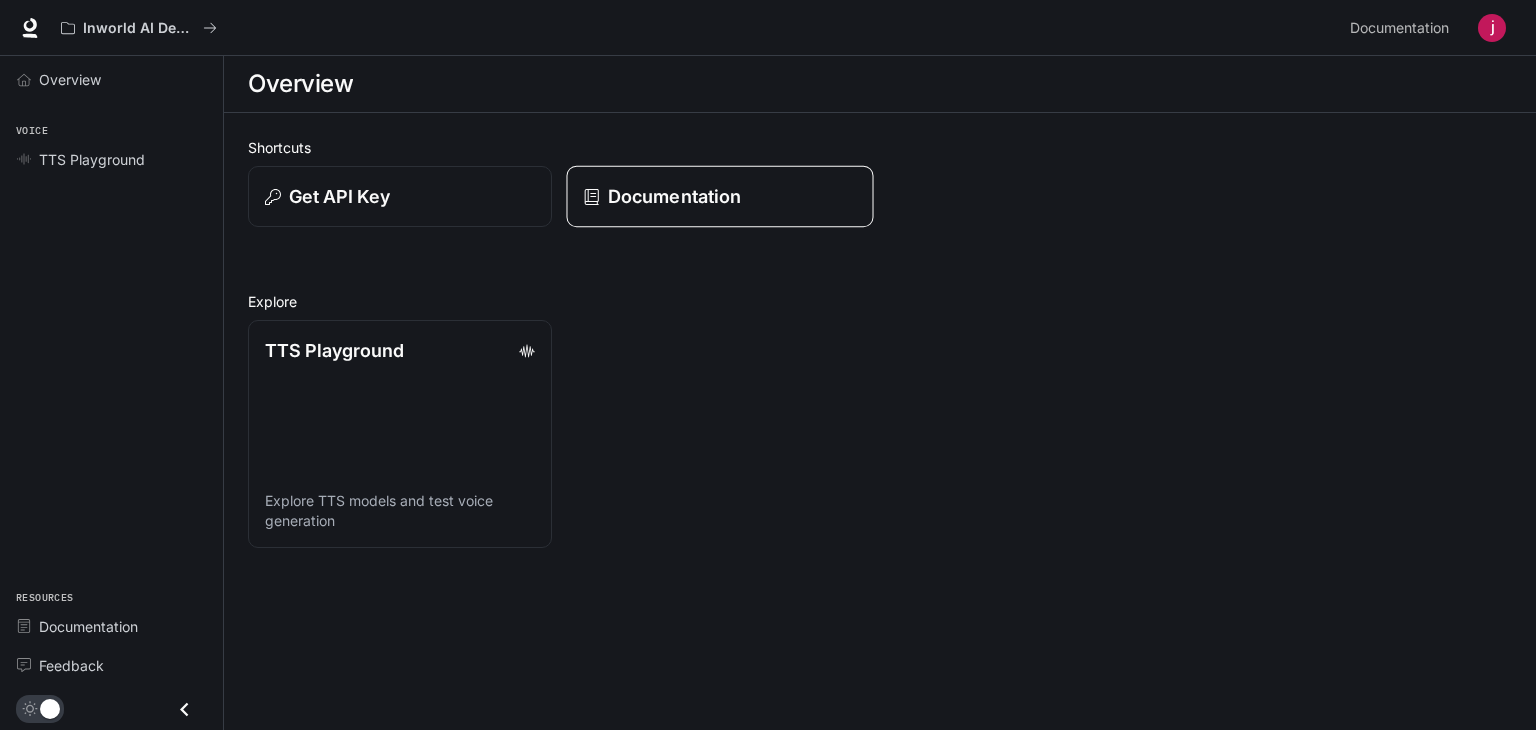 click on "Documentation" at bounding box center (719, 197) 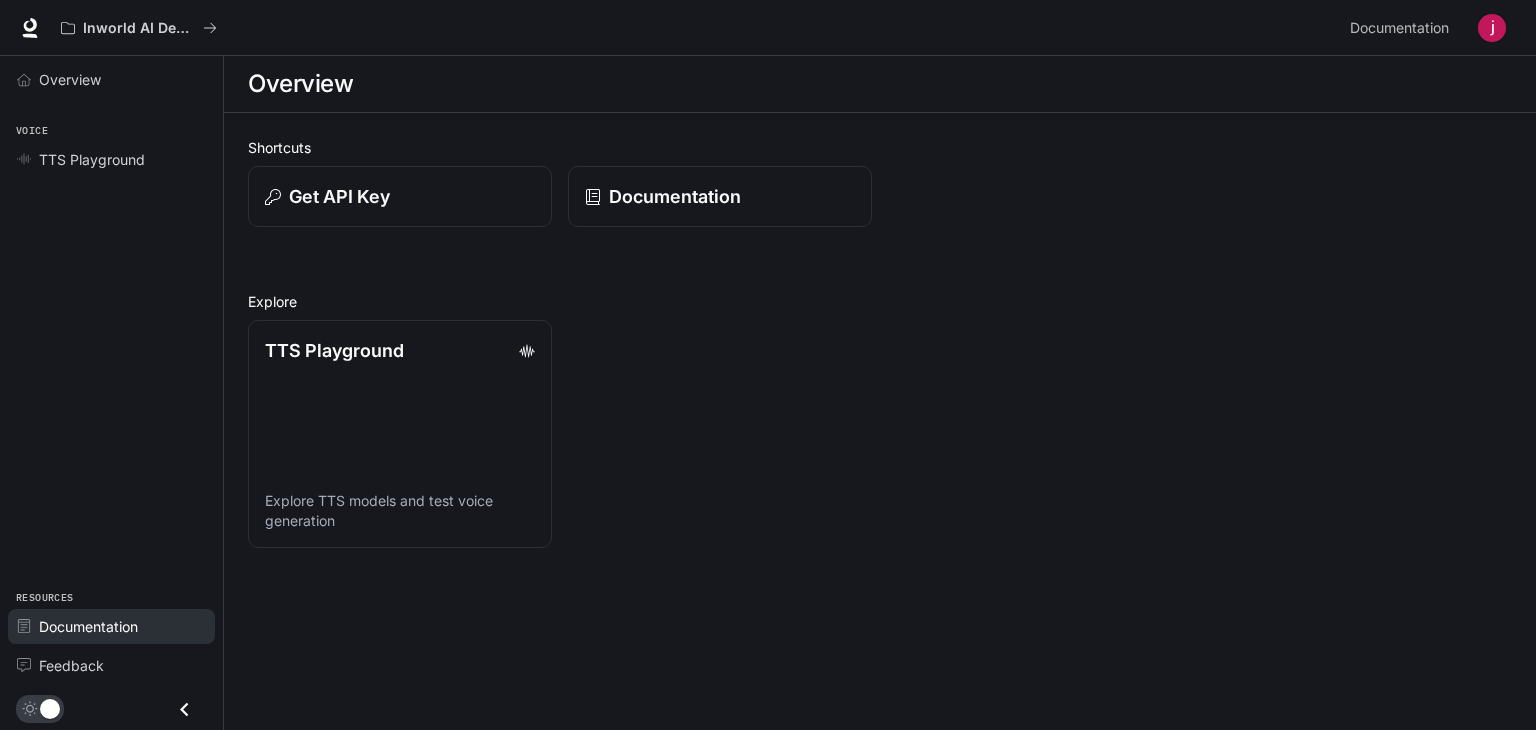 click on "Documentation" at bounding box center (111, 626) 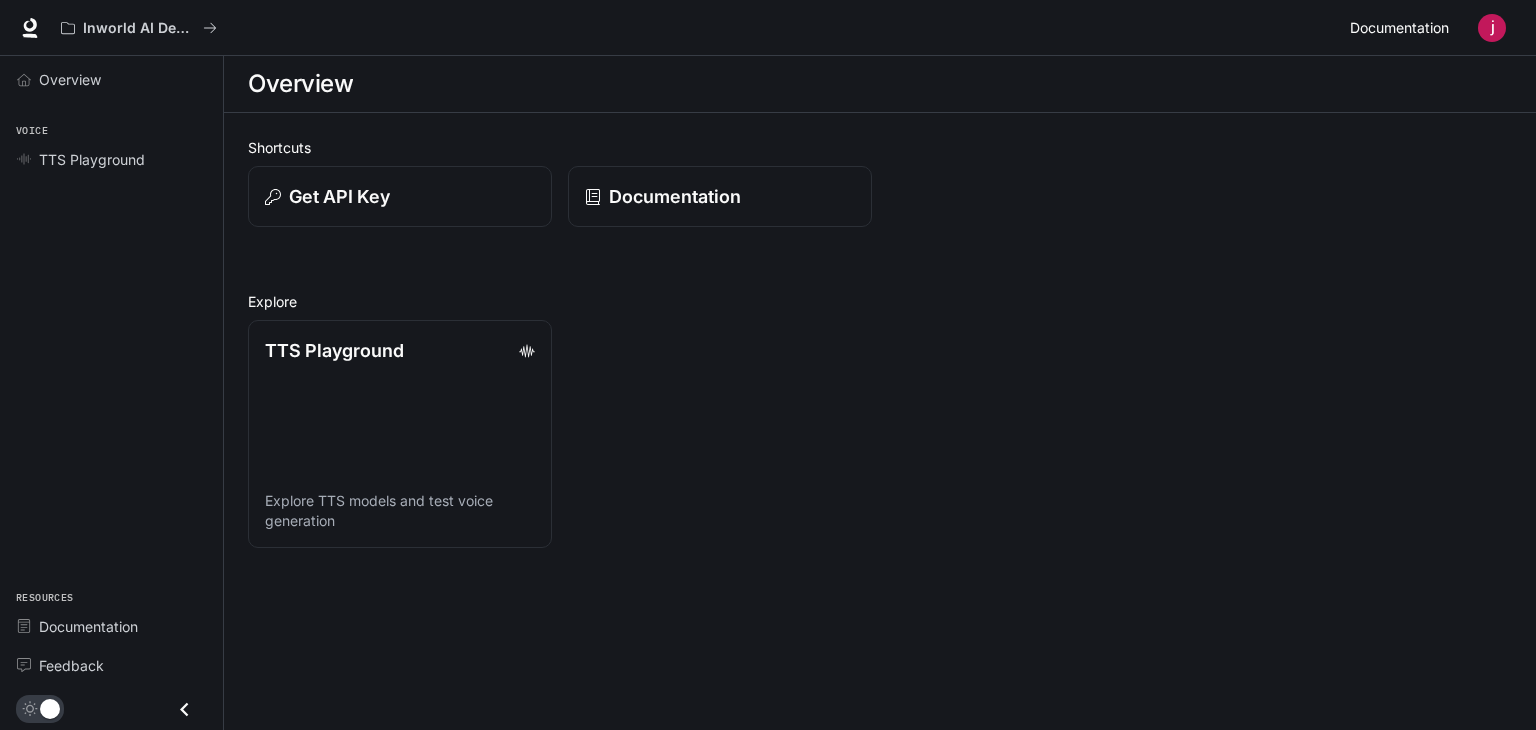 click on "Documentation" at bounding box center (1399, 28) 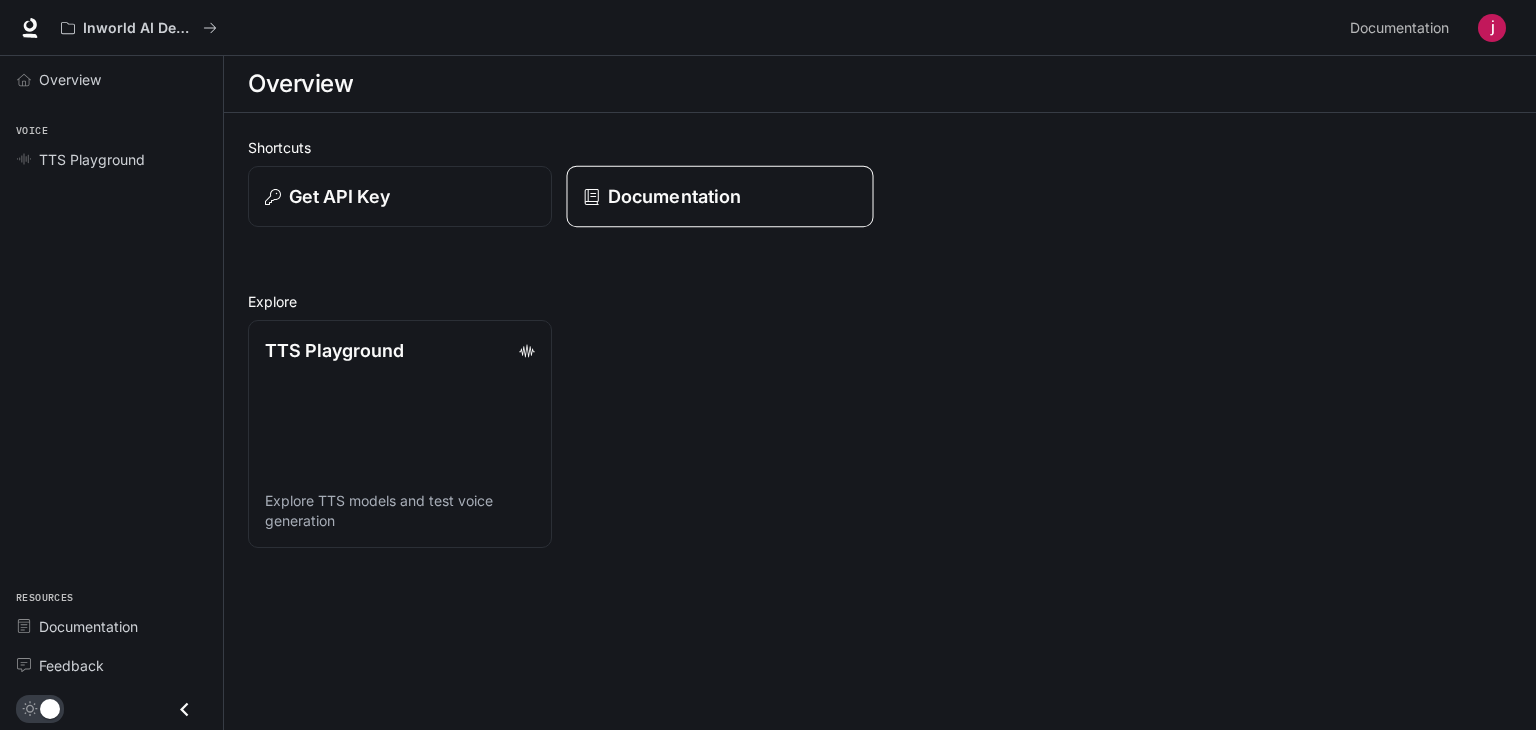 click on "Documentation" at bounding box center (674, 196) 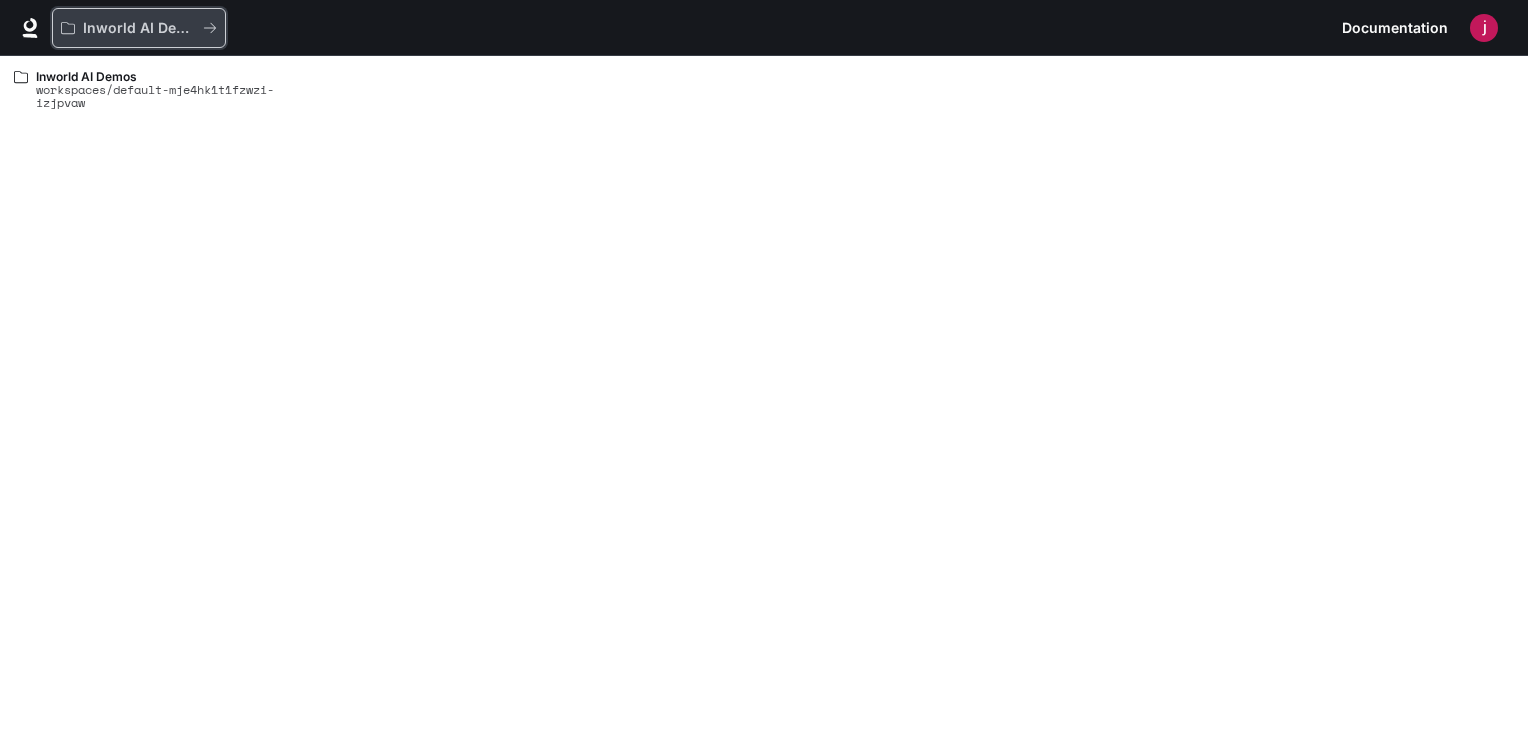 click on "Inworld AI Demos" at bounding box center (139, 28) 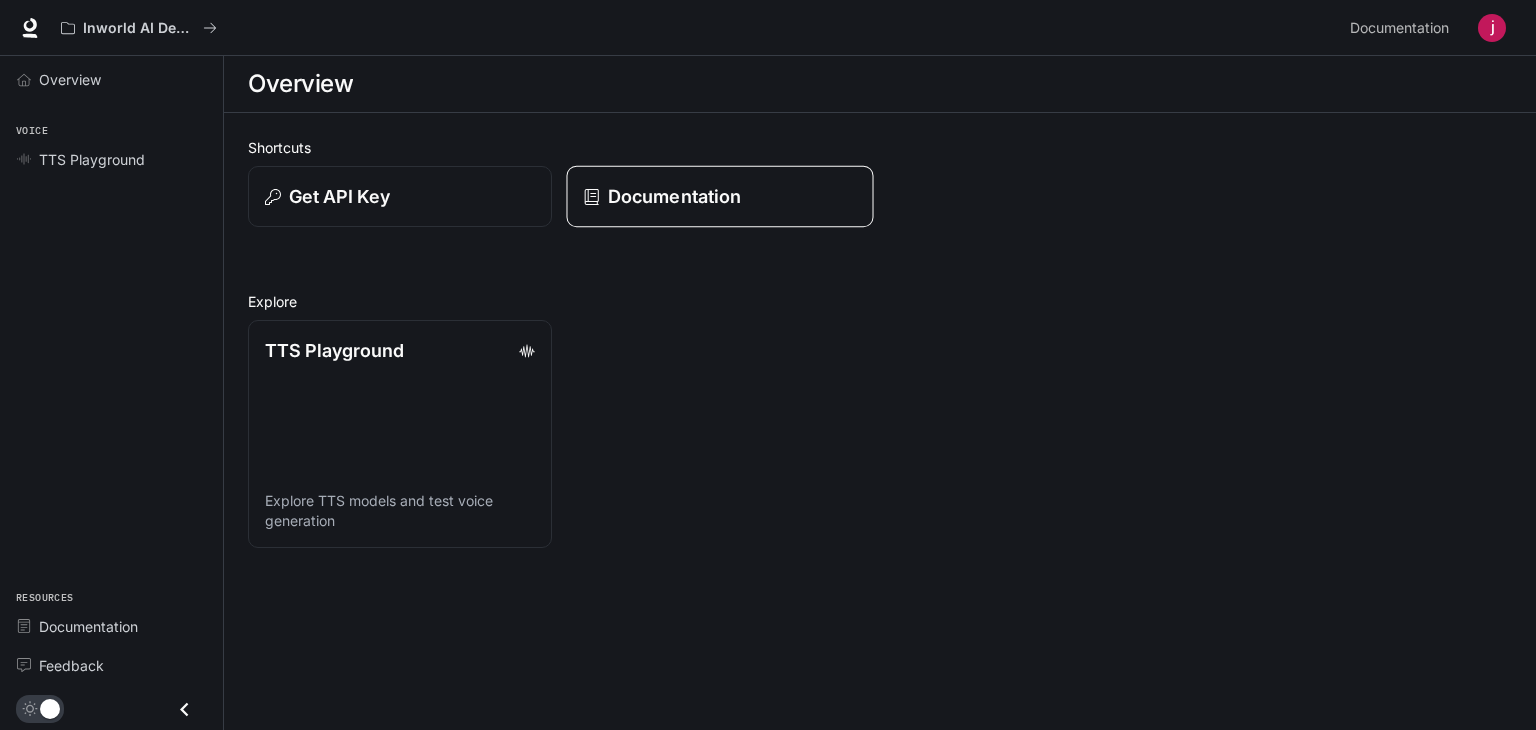 click on "Documentation" at bounding box center [719, 197] 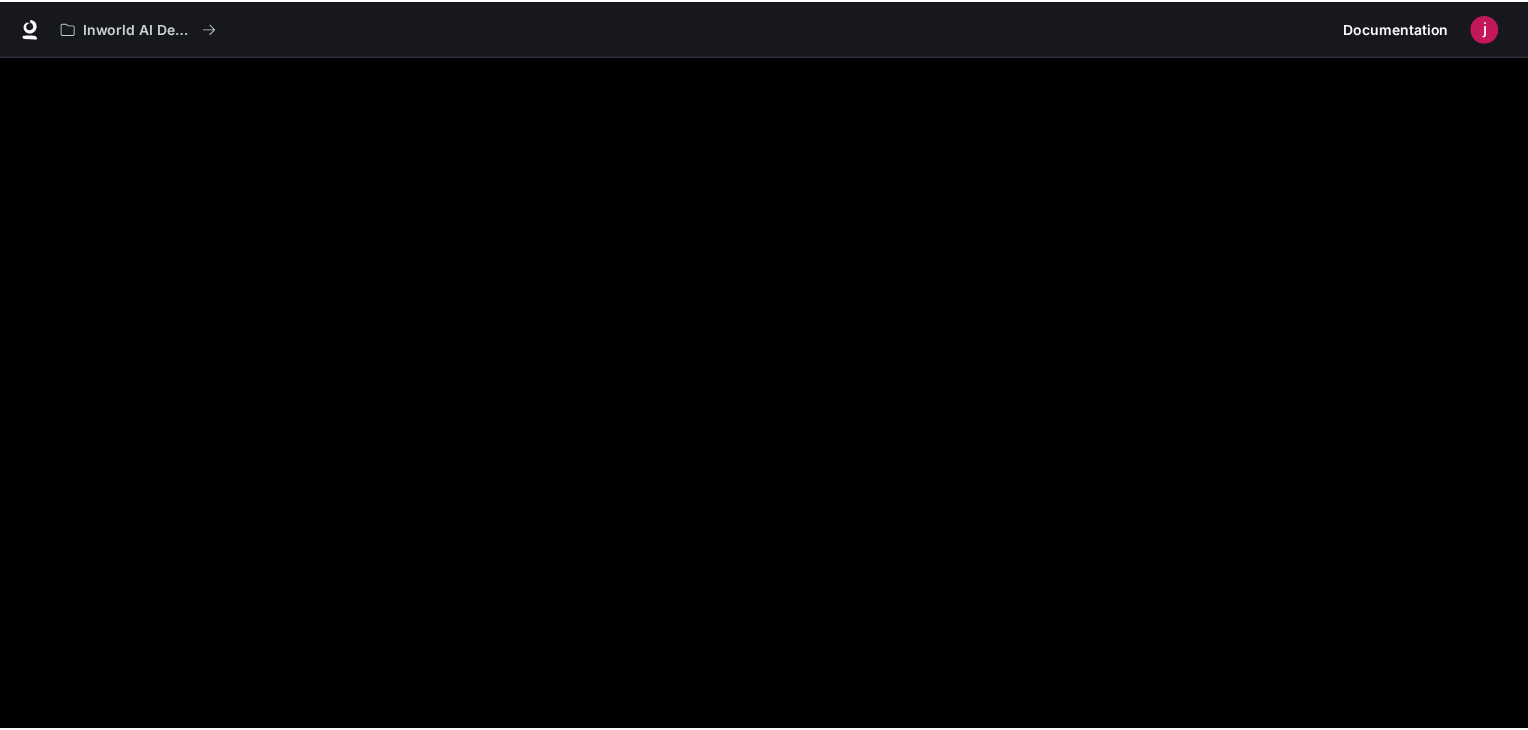 scroll, scrollTop: 0, scrollLeft: 0, axis: both 